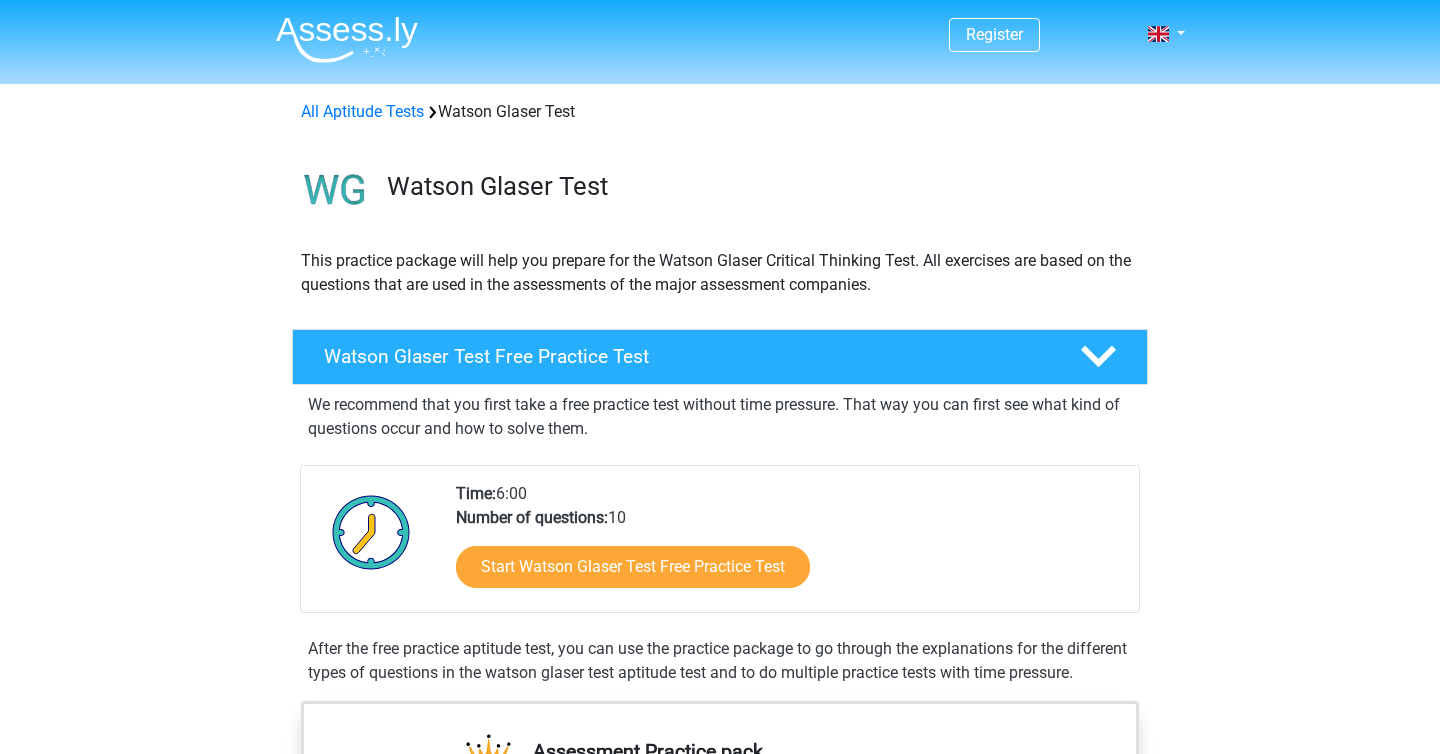 scroll, scrollTop: 32, scrollLeft: 0, axis: vertical 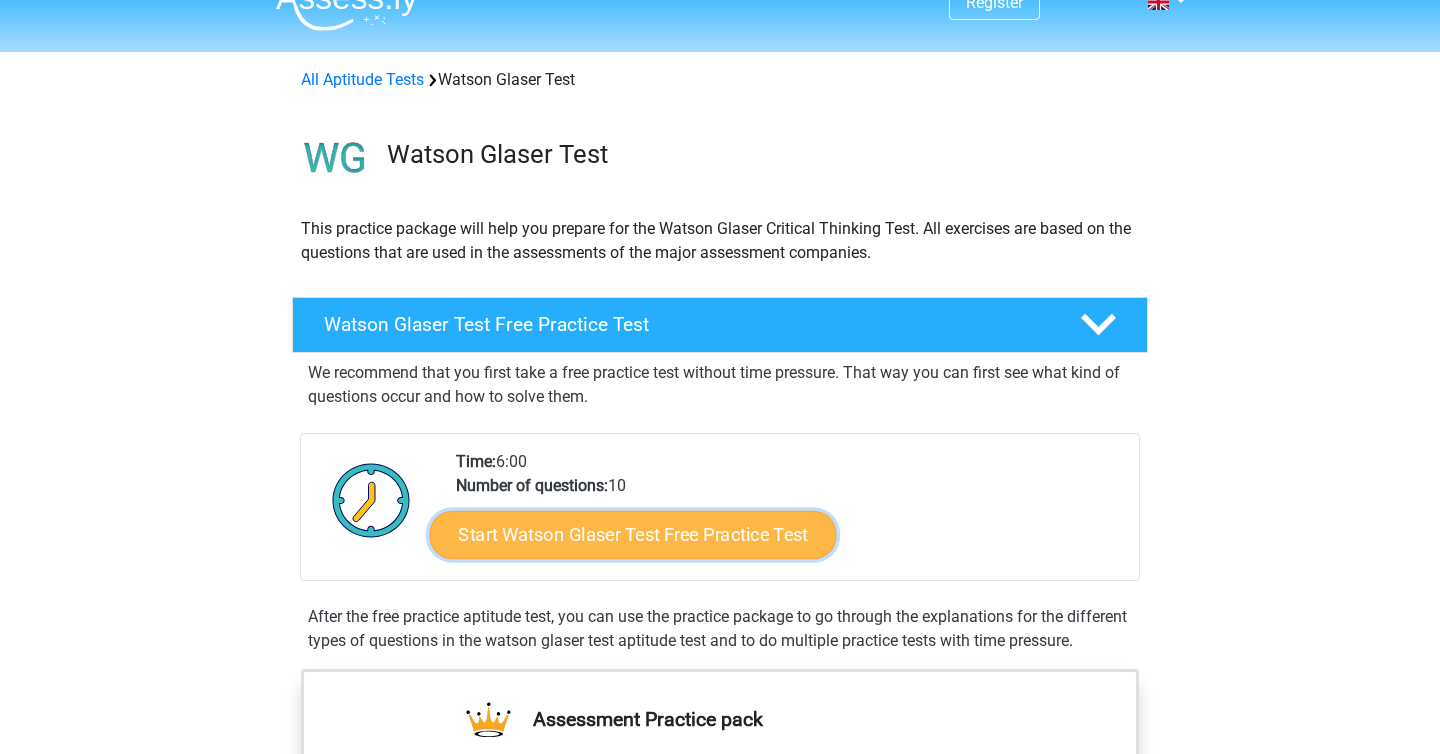 click on "Start Watson Glaser Test
Free Practice Test" at bounding box center [633, 535] 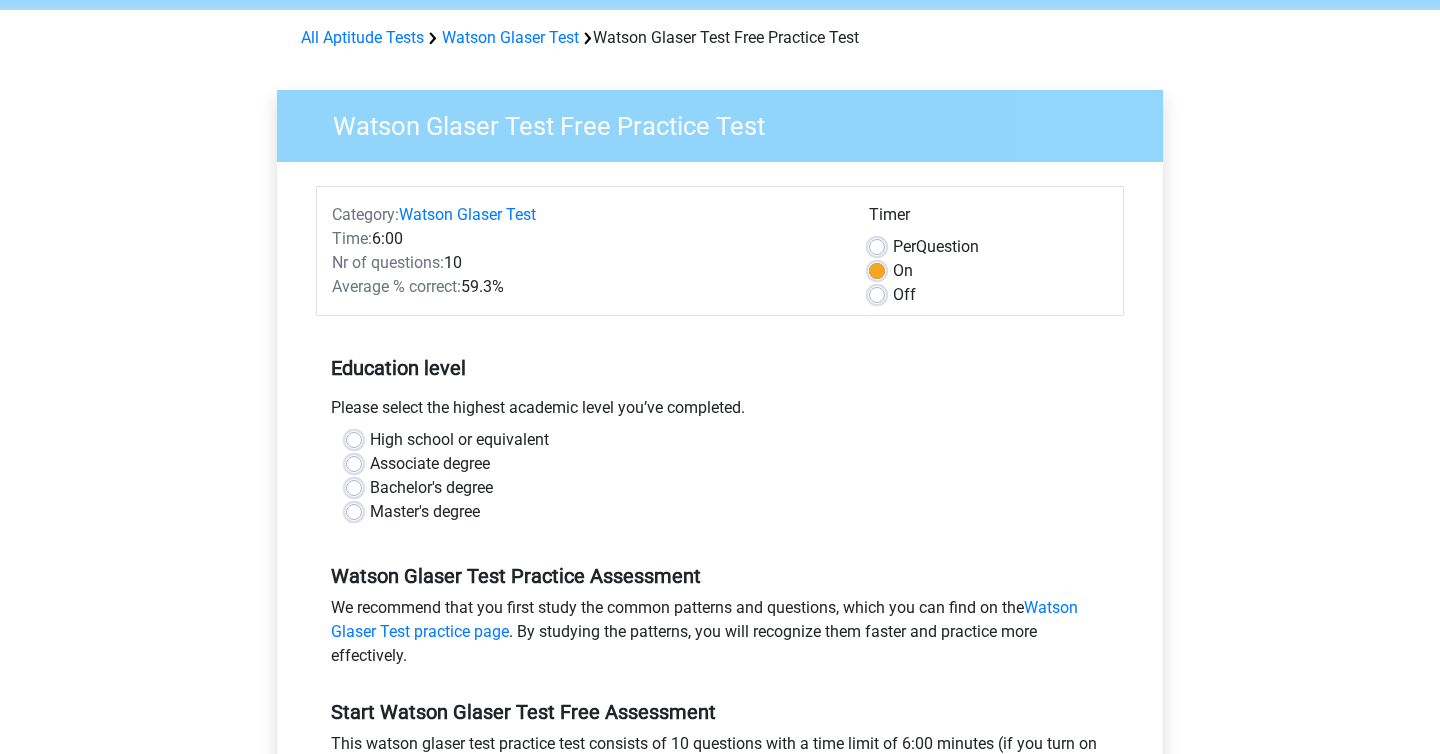 scroll, scrollTop: 89, scrollLeft: 0, axis: vertical 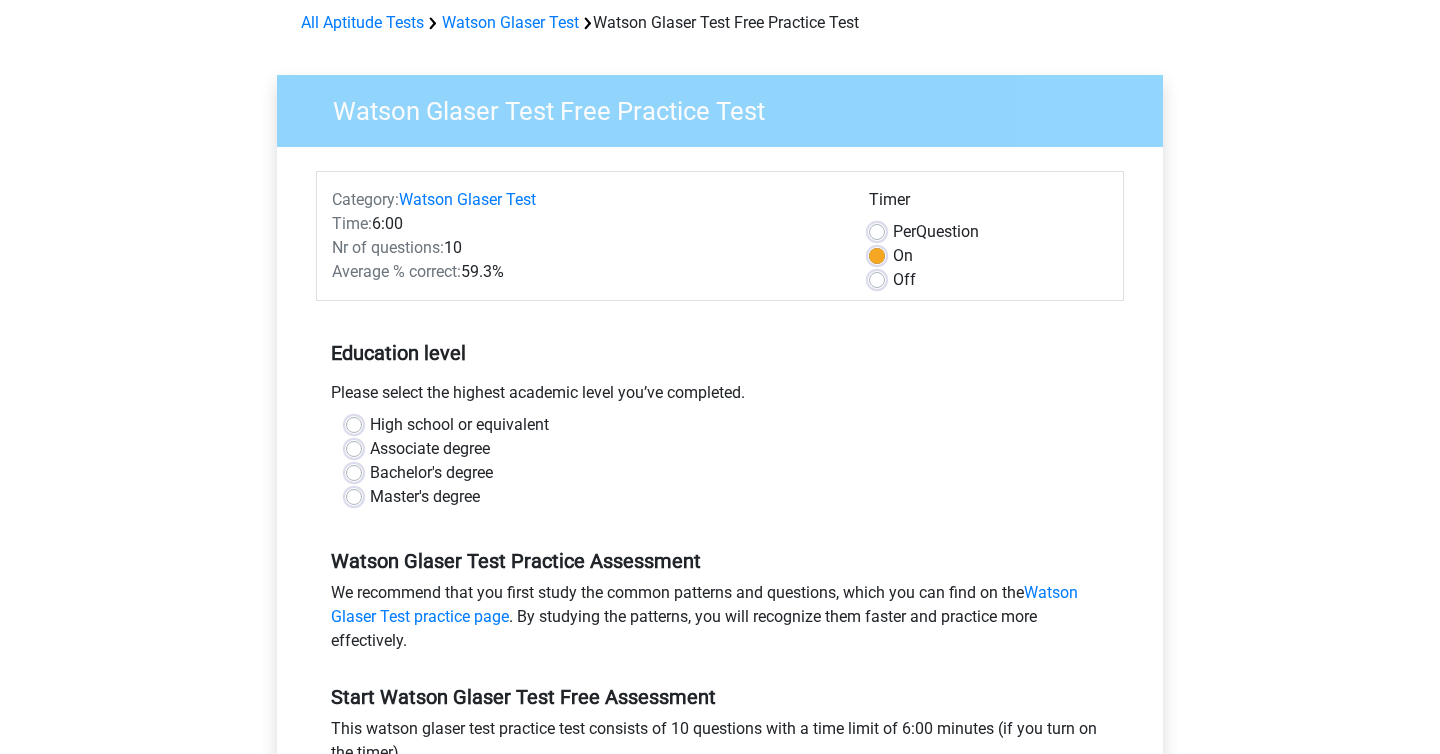 click on "Master's degree" at bounding box center (425, 497) 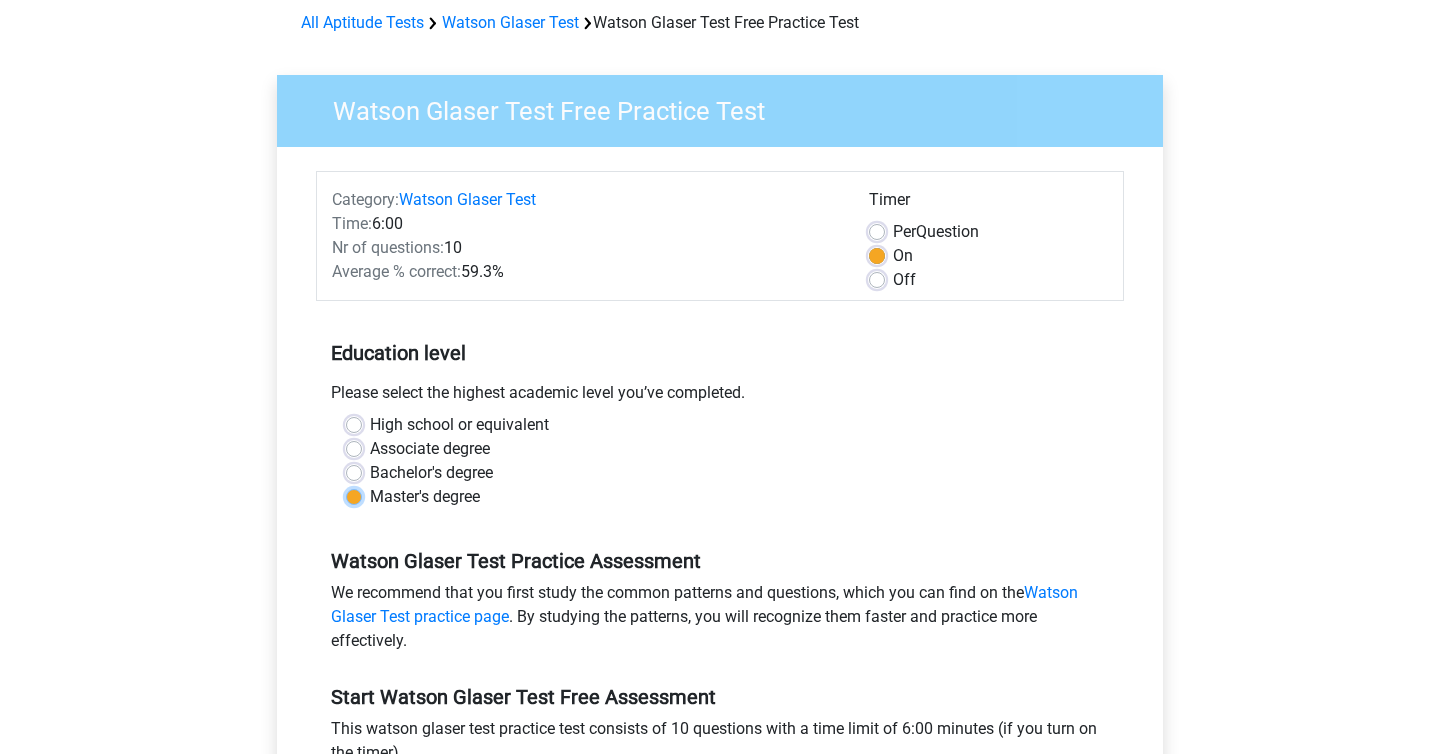 click on "Master's degree" at bounding box center (354, 495) 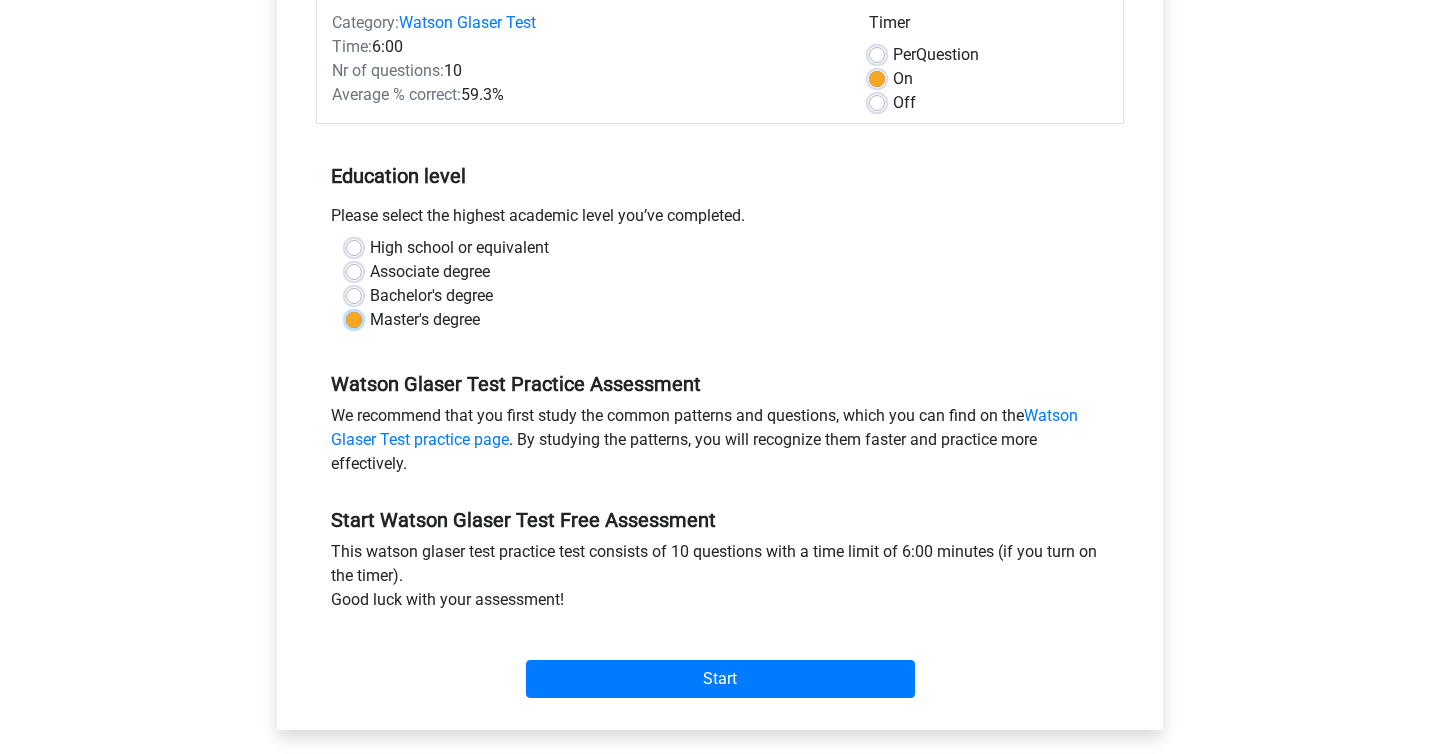 scroll, scrollTop: 284, scrollLeft: 0, axis: vertical 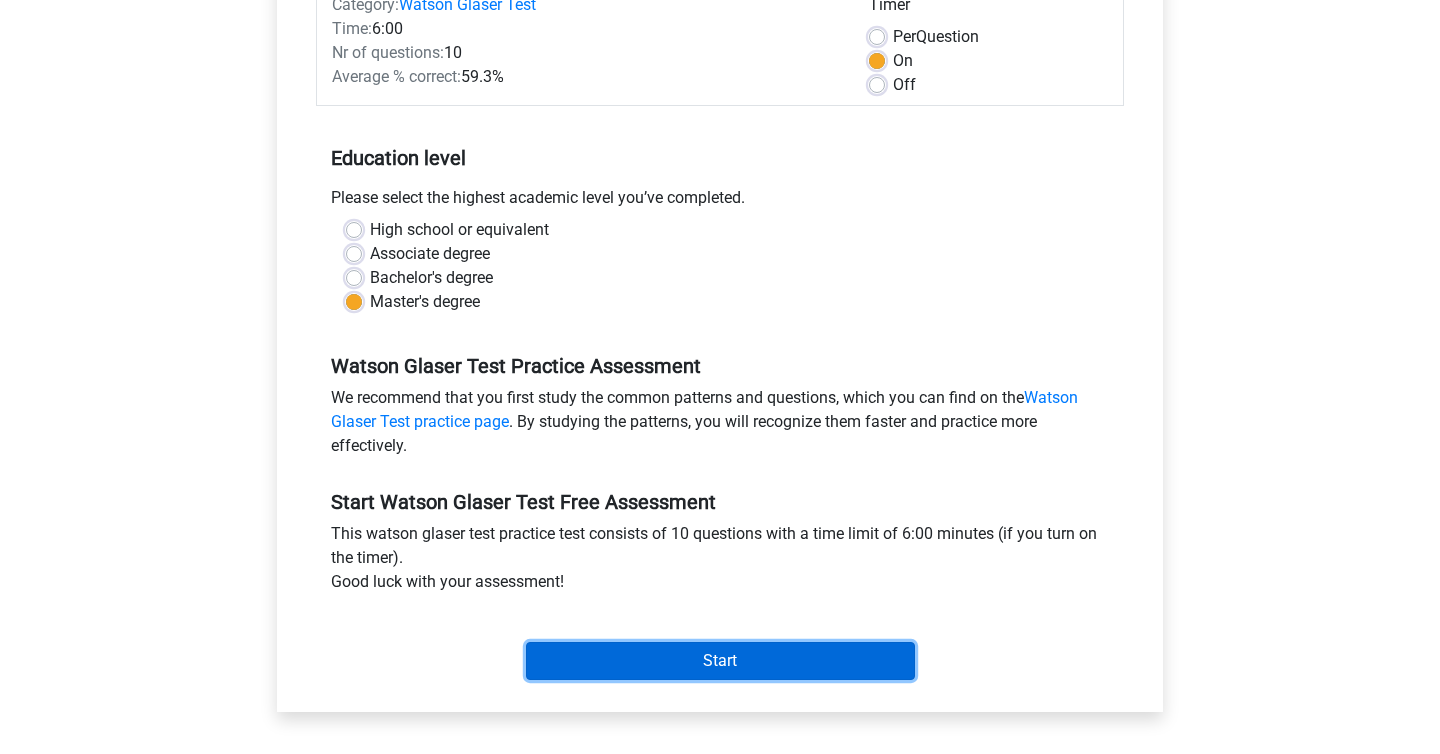click on "Start" at bounding box center (720, 661) 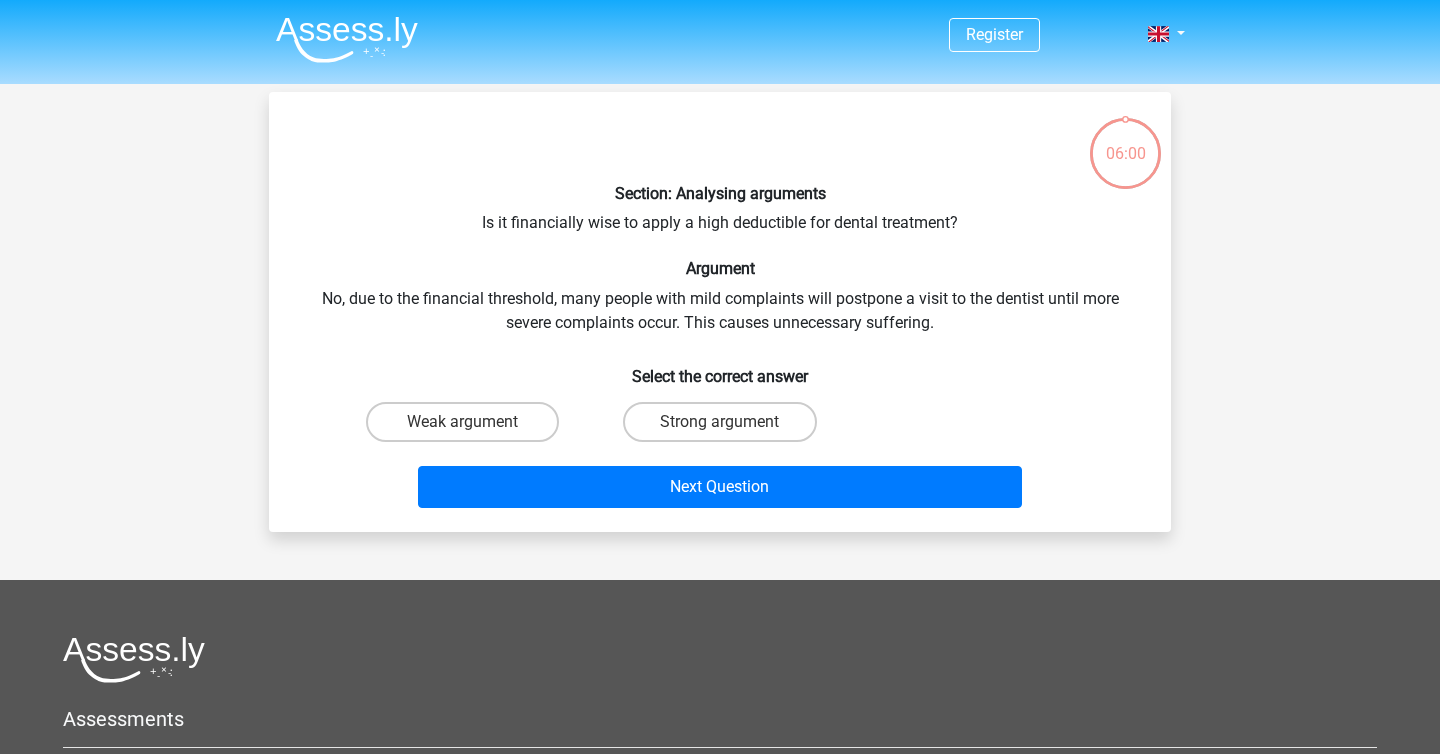 scroll, scrollTop: 0, scrollLeft: 0, axis: both 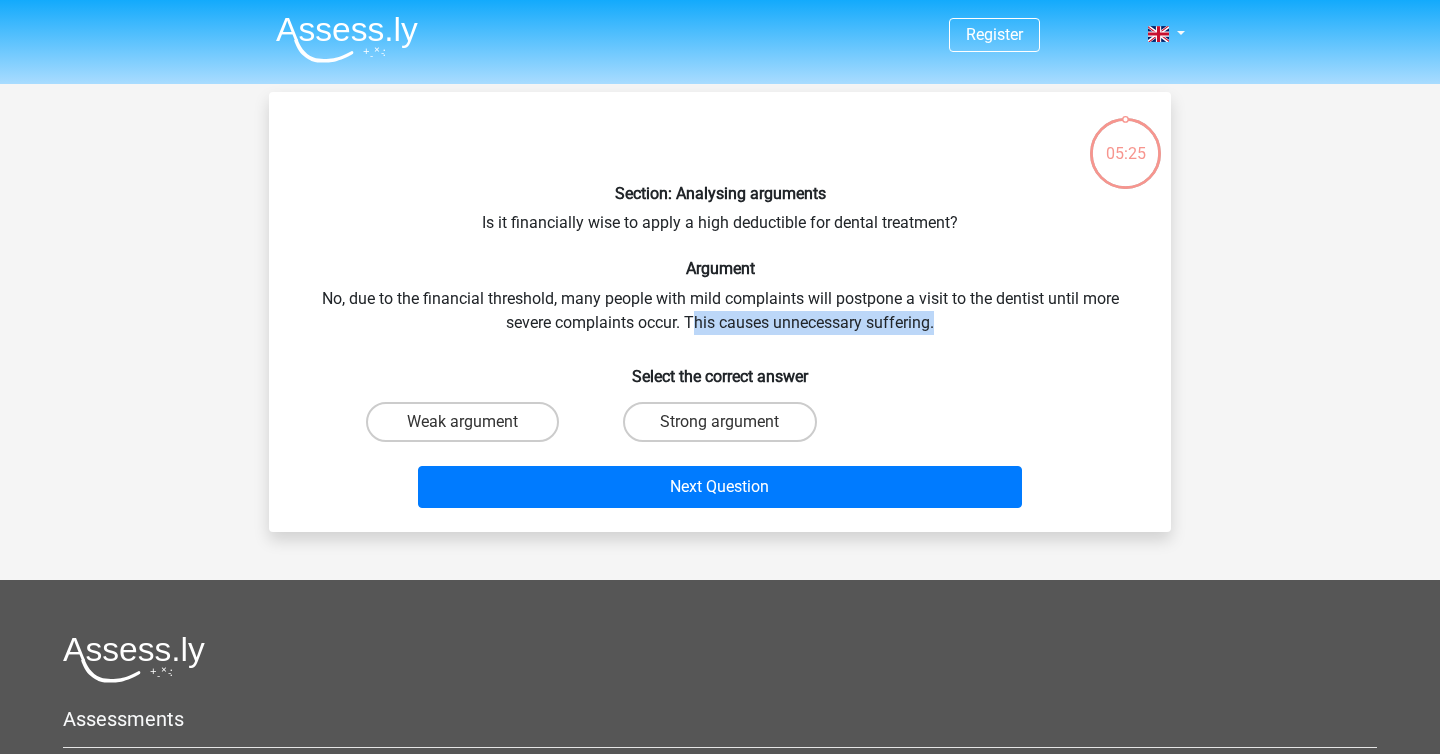 drag, startPoint x: 690, startPoint y: 325, endPoint x: 866, endPoint y: 284, distance: 180.71248 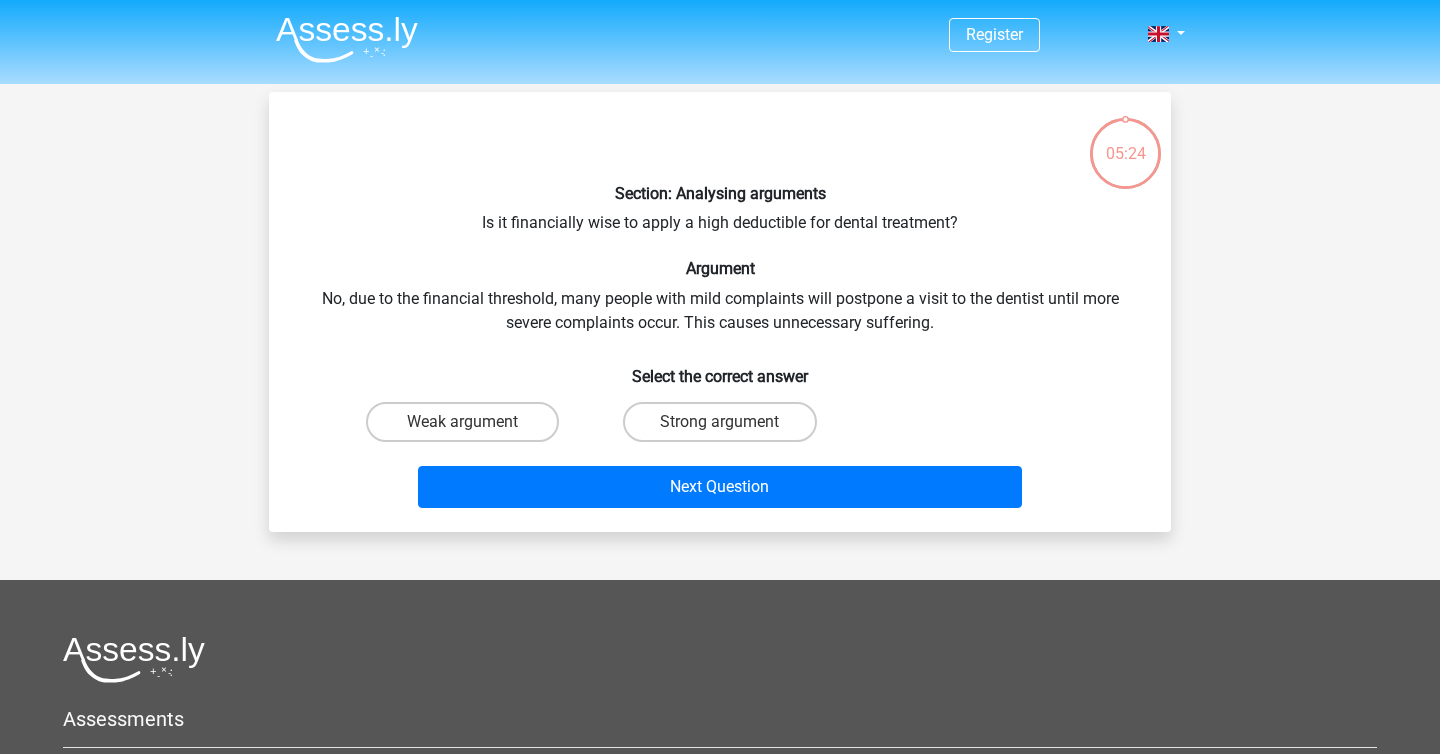 drag, startPoint x: 659, startPoint y: 333, endPoint x: 654, endPoint y: 355, distance: 22.561028 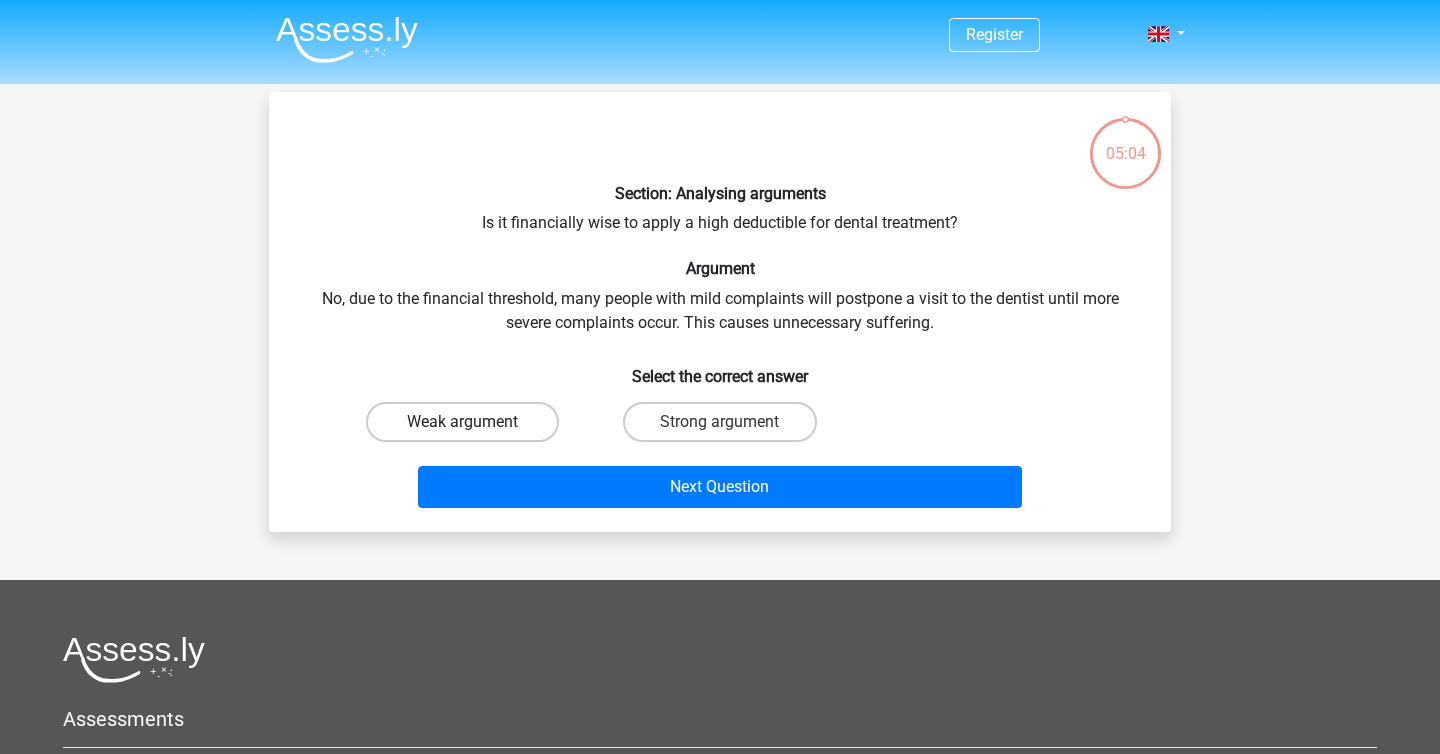 click on "Weak argument" at bounding box center (462, 422) 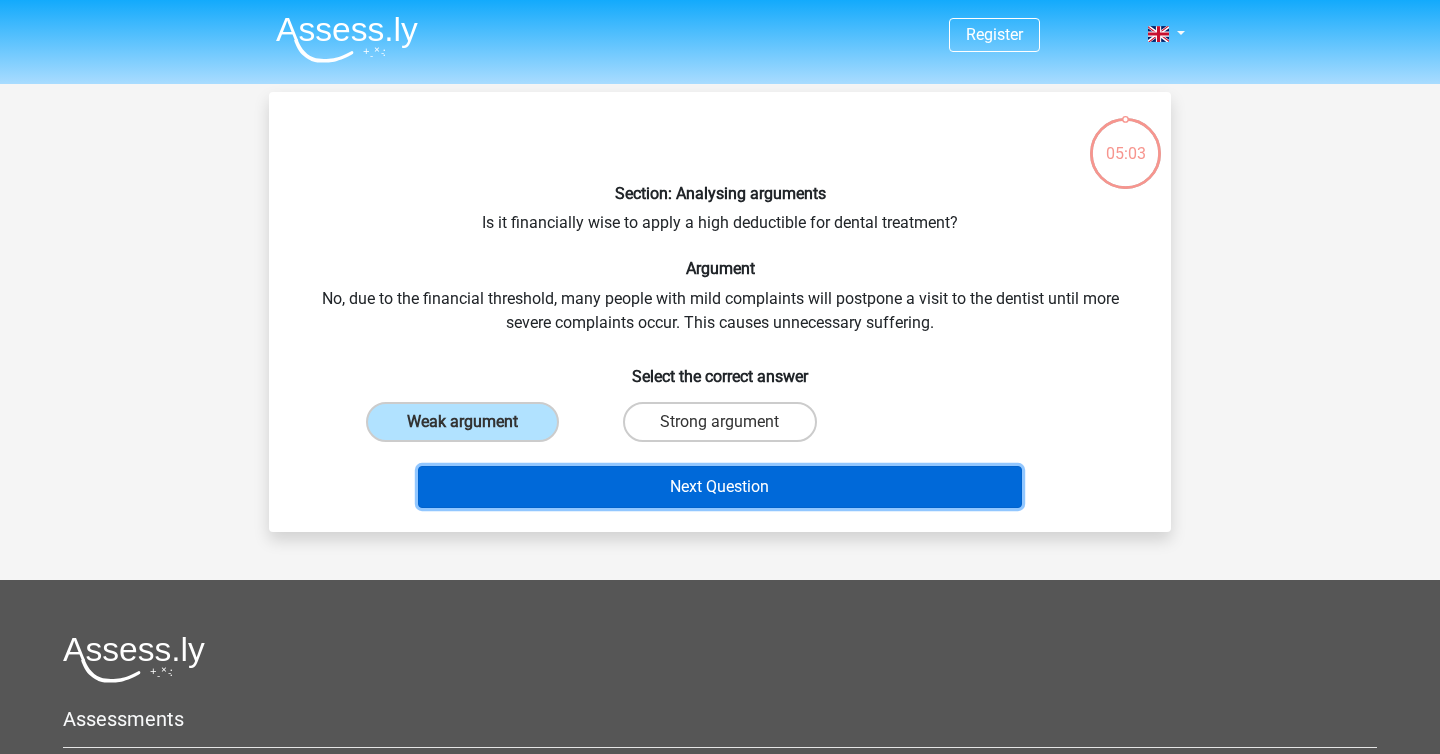 click on "Next Question" at bounding box center [720, 487] 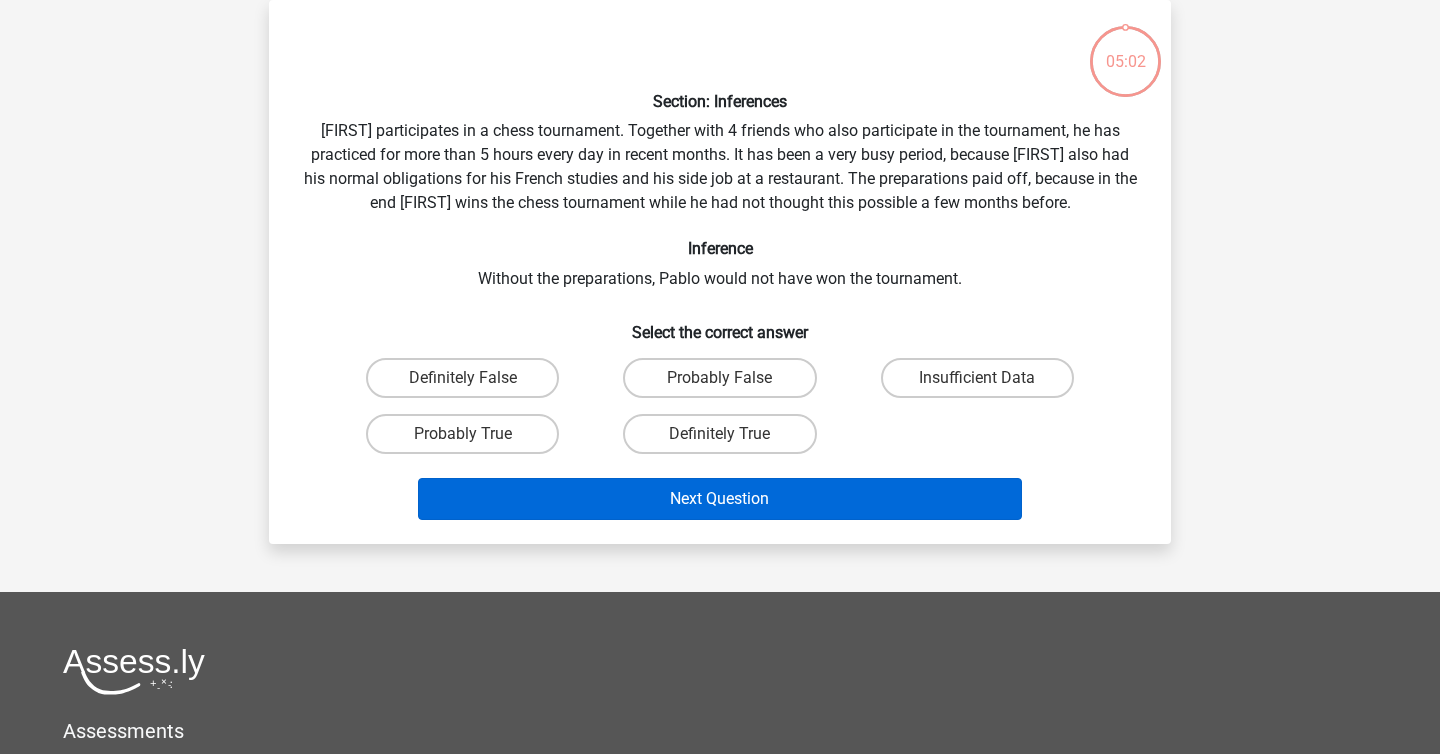 scroll, scrollTop: 0, scrollLeft: 0, axis: both 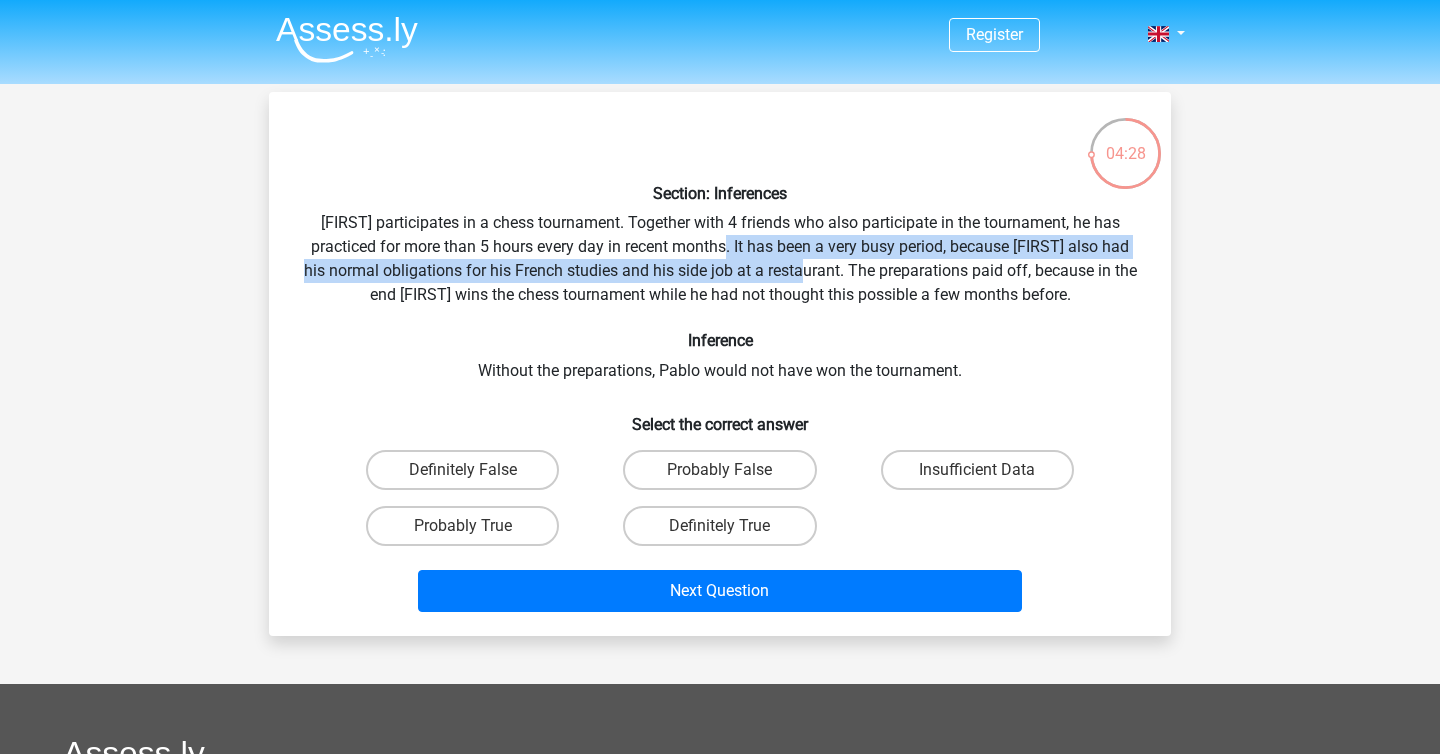 drag, startPoint x: 834, startPoint y: 268, endPoint x: 742, endPoint y: 250, distance: 93.74433 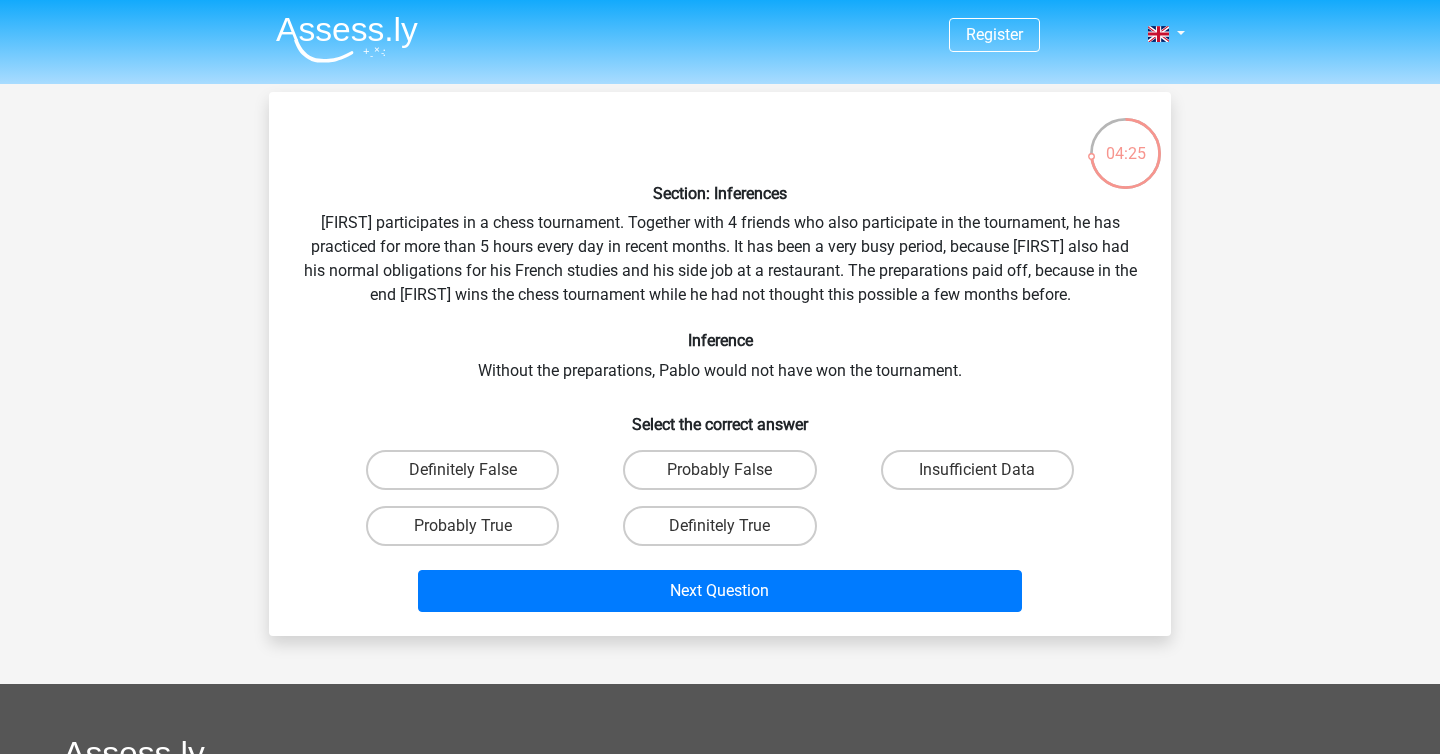 click on "Section: Inferences [FIRST] participates in a chess tournament. Together with 4 friends who also participate in the tournament, he has practiced for more than 5 hours every day in recent months. It has been a very busy period, because [FIRST] also had his normal obligations for his French studies and his side job at a restaurant. The preparations paid off, because in the end [FIRST] wins the chess tournament while he had not thought this possible a few months before. Inference Without the preparations, [FIRST] would not have won the tournament.
Select the correct answer
Definitely False" at bounding box center [720, 364] 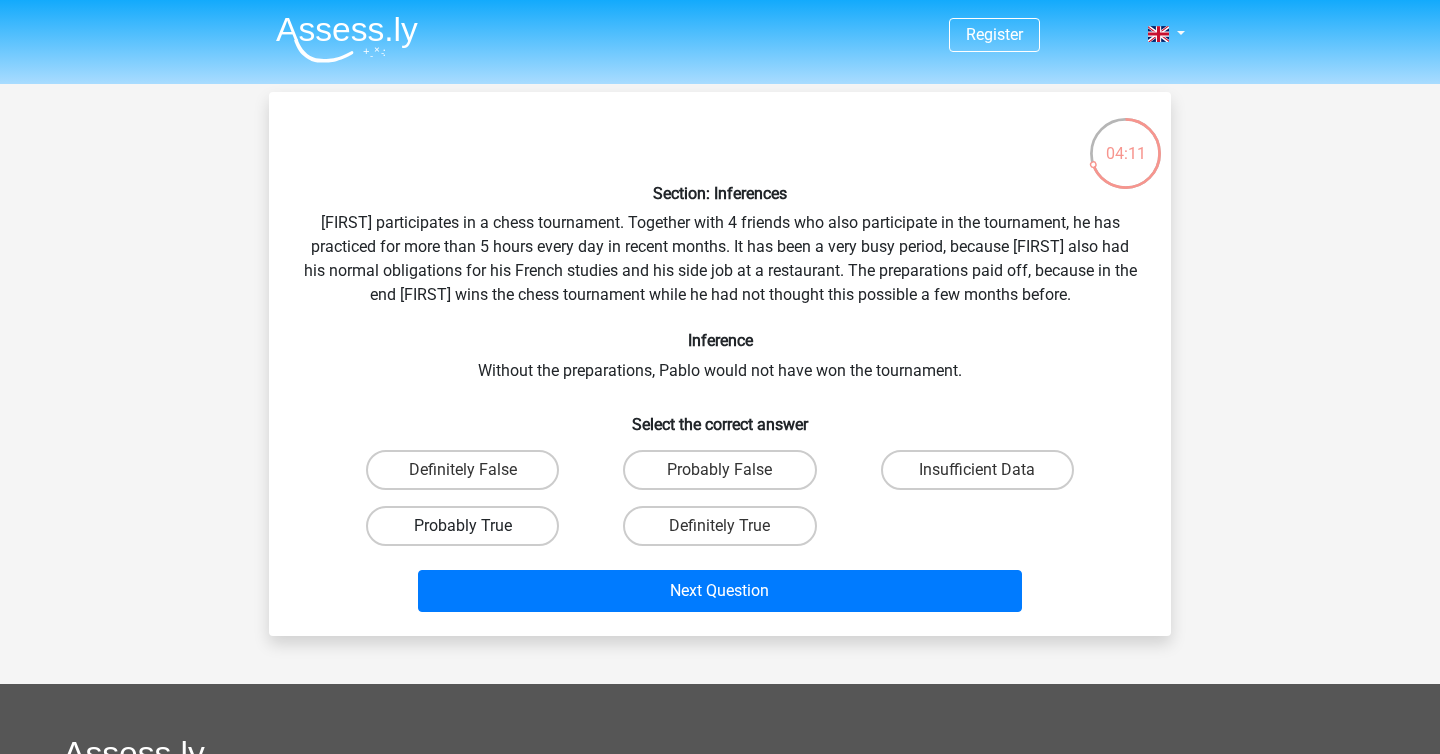 click on "Probably True" at bounding box center [462, 526] 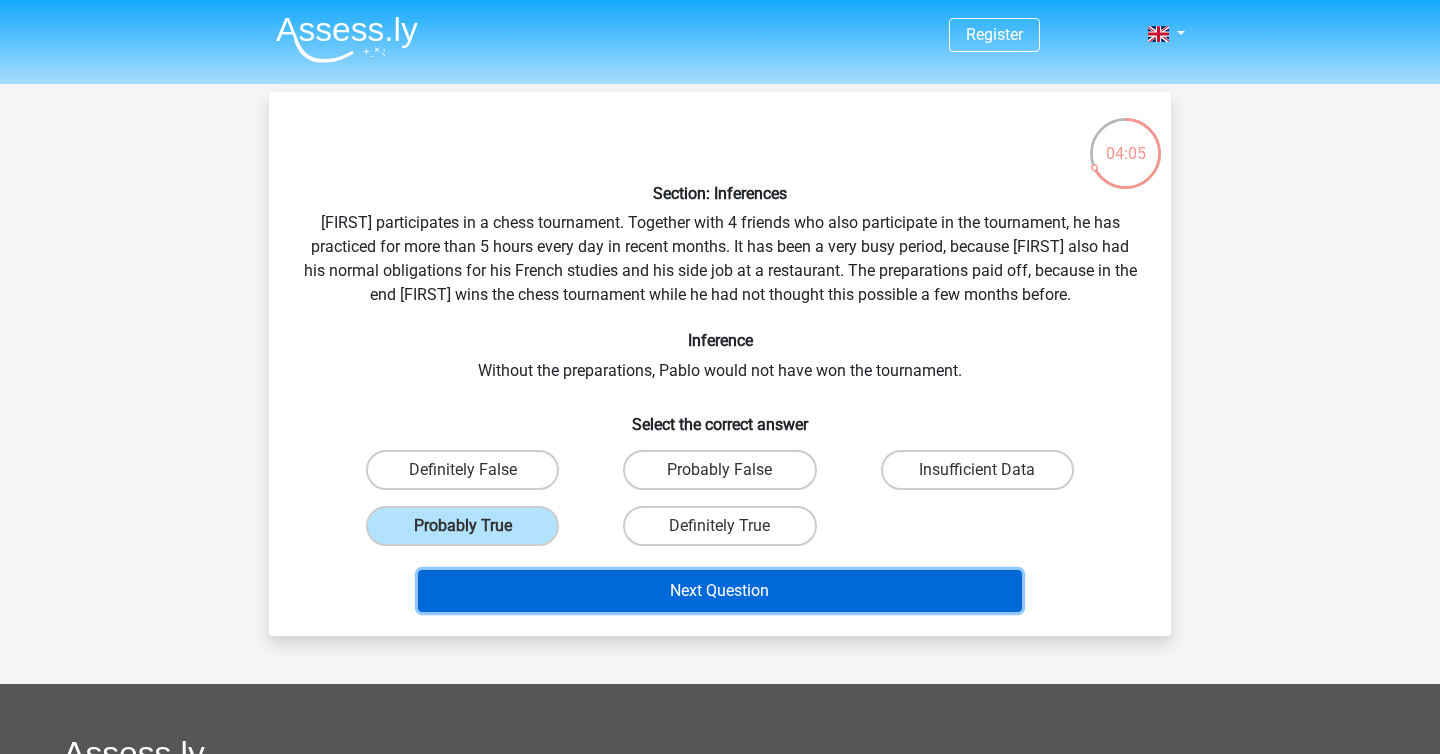 click on "Next Question" at bounding box center (720, 591) 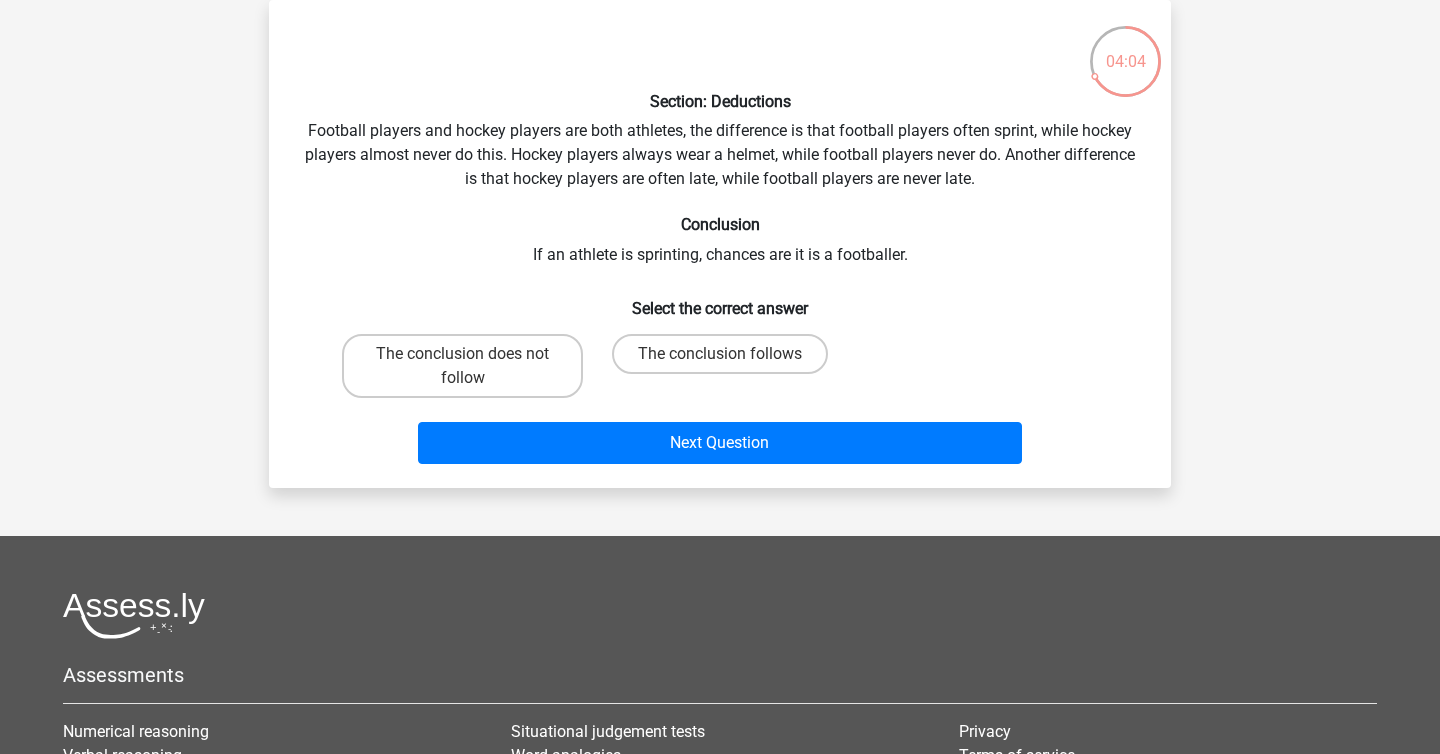 scroll, scrollTop: 0, scrollLeft: 0, axis: both 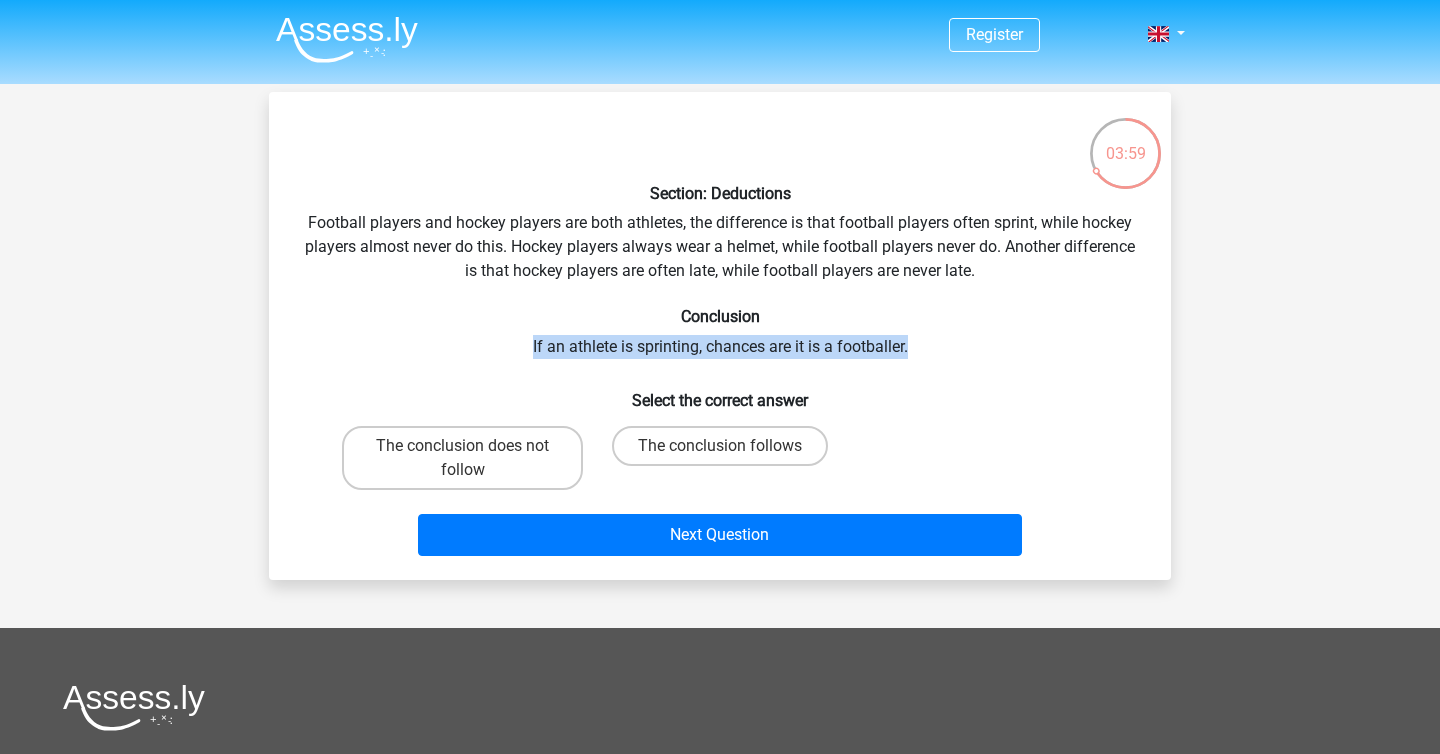 drag, startPoint x: 530, startPoint y: 341, endPoint x: 918, endPoint y: 339, distance: 388.00516 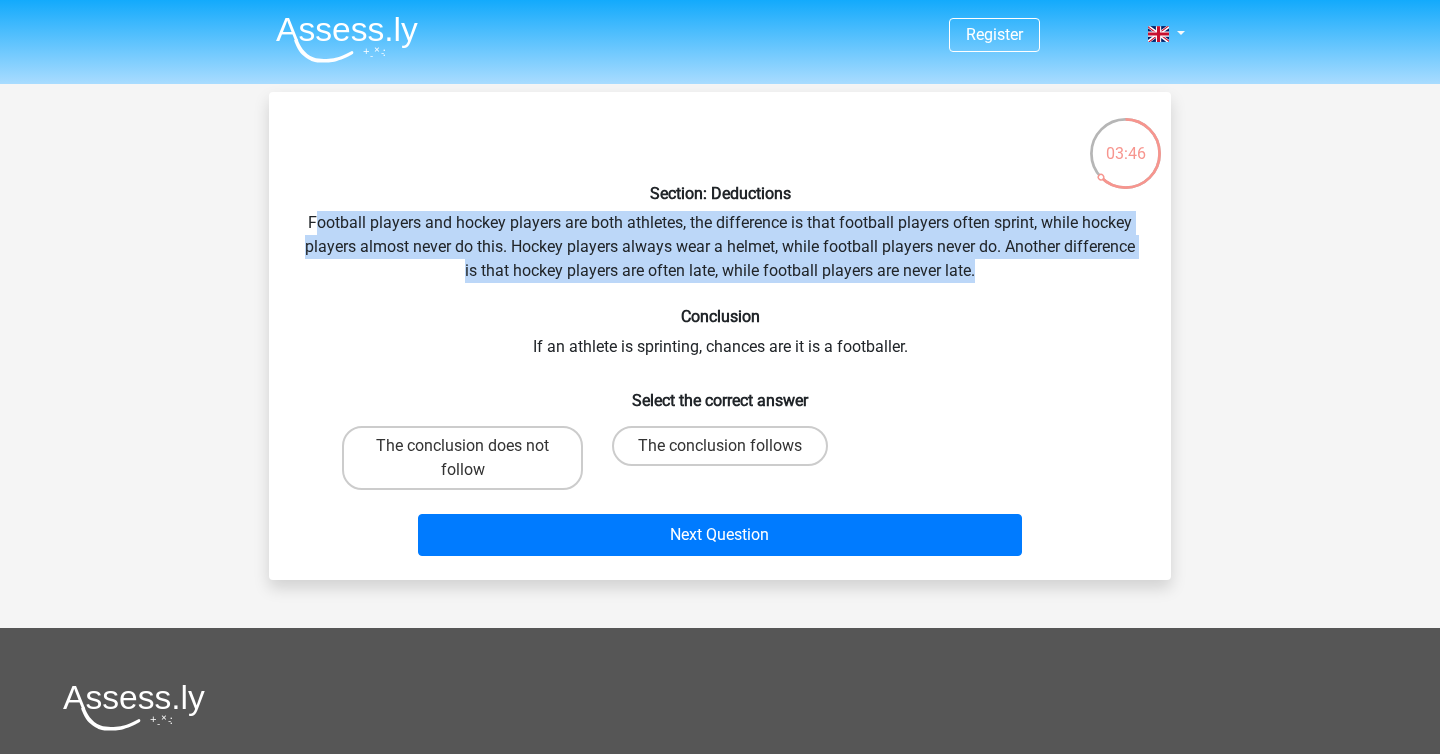 drag, startPoint x: 313, startPoint y: 226, endPoint x: 986, endPoint y: 283, distance: 675.4095 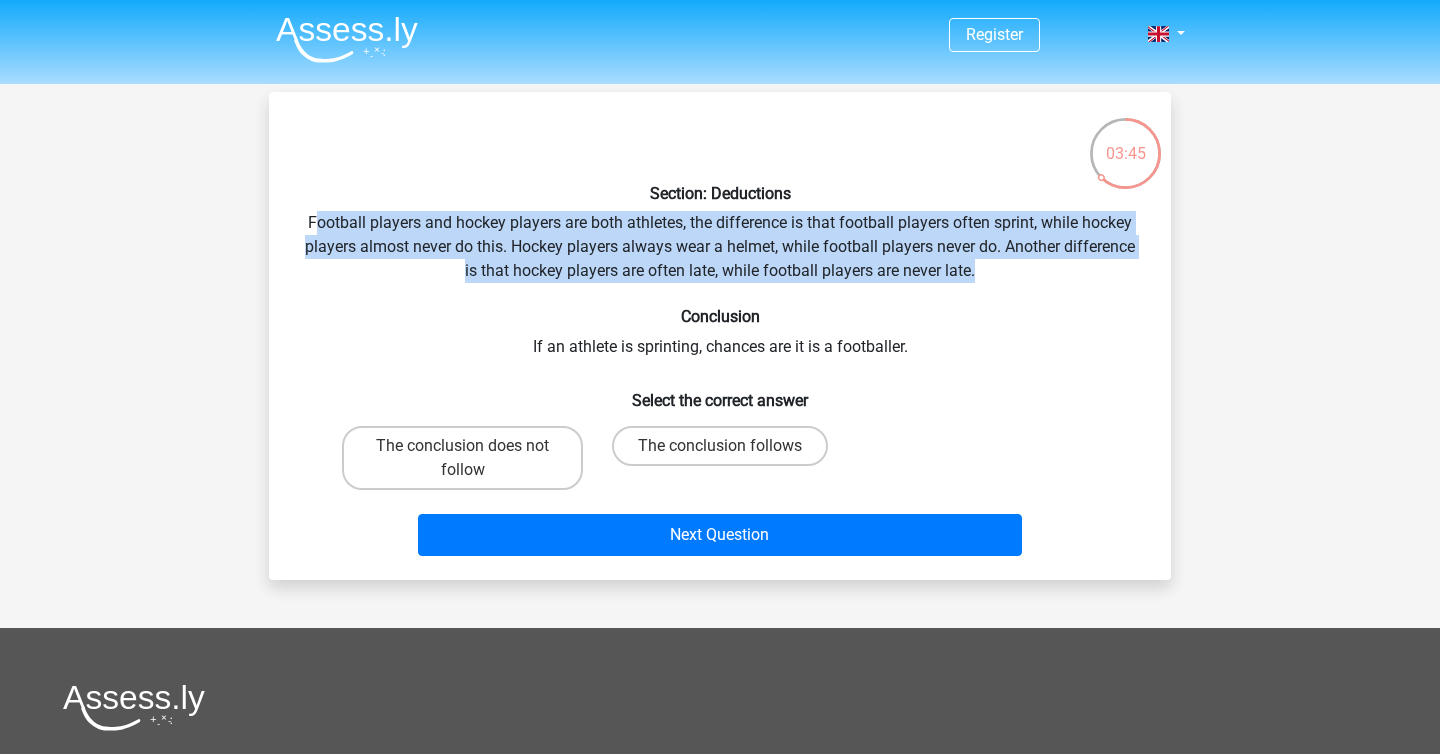 click on "Section: Deductions Football players and hockey players are both athletes, the difference is that football players often sprint, while hockey players almost never do this. Hockey players always wear a helmet, while football players never do. Another difference is that hockey players are often late, while football players are never late. Conclusion If an athlete is sprinting, chances are it is a footballer.
Select the correct answer
The conclusion does not follow
Next Question" at bounding box center (720, 336) 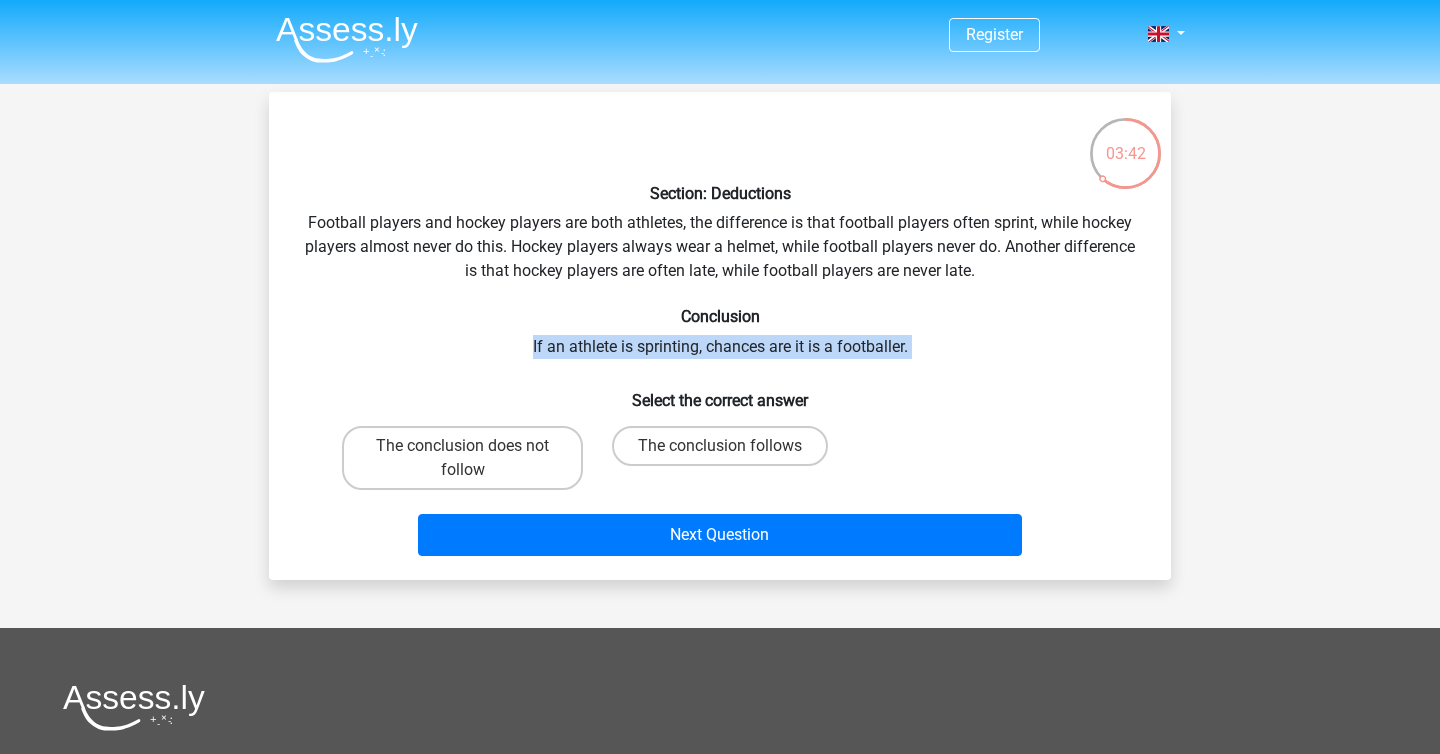 drag, startPoint x: 530, startPoint y: 343, endPoint x: 897, endPoint y: 357, distance: 367.26694 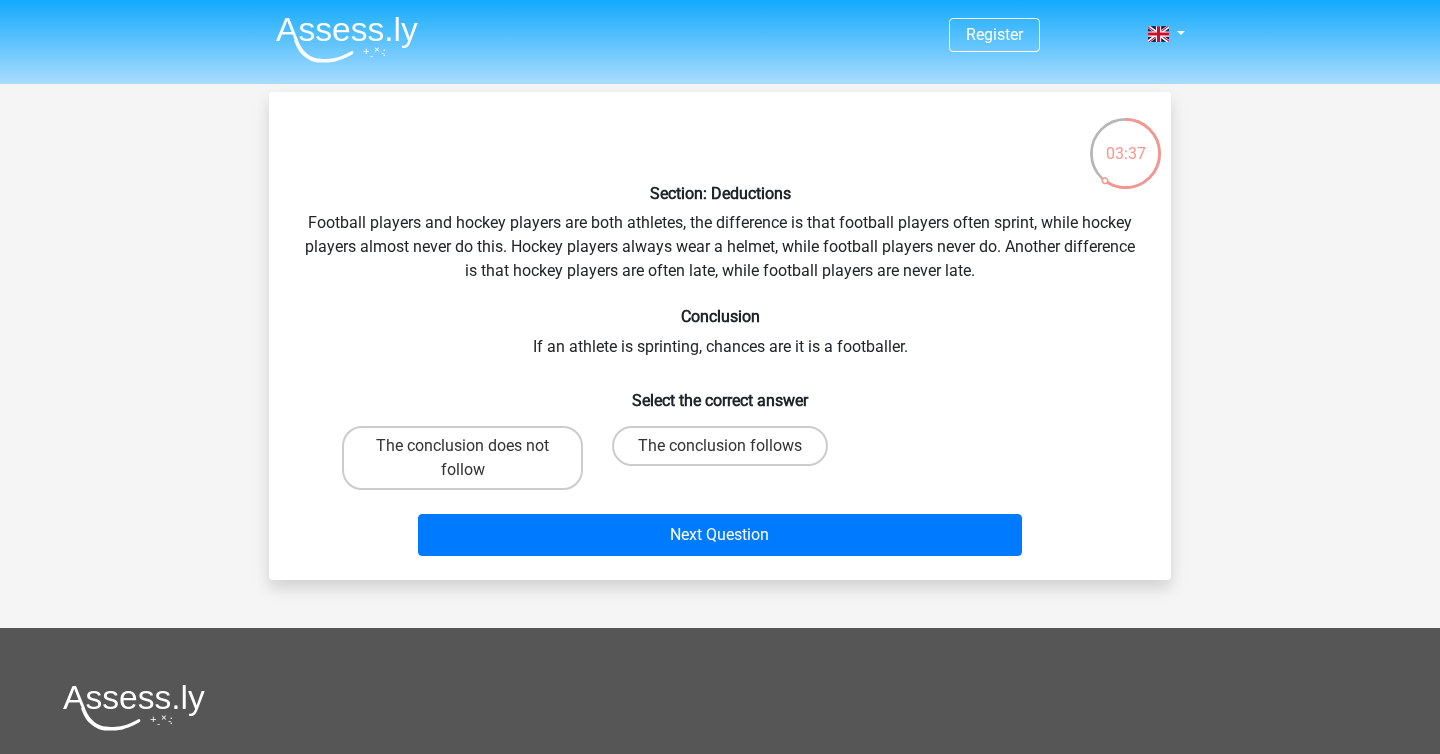 click on "Section: Deductions Football players and hockey players are both athletes, the difference is that football players often sprint, while hockey players almost never do this. Hockey players always wear a helmet, while football players never do. Another difference is that hockey players are often late, while football players are never late. Conclusion If an athlete is sprinting, chances are it is a footballer.
Select the correct answer
The conclusion does not follow
Next Question" at bounding box center (720, 336) 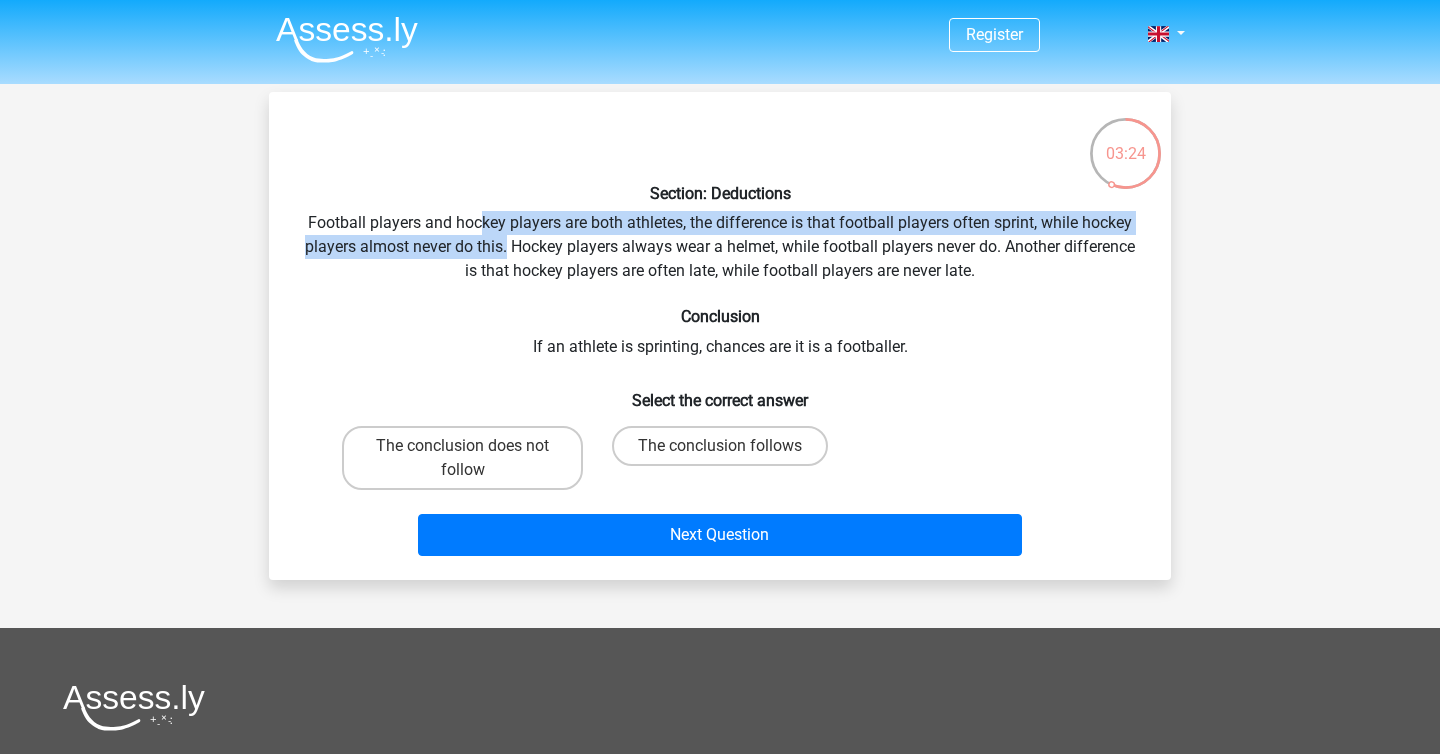drag, startPoint x: 485, startPoint y: 233, endPoint x: 506, endPoint y: 252, distance: 28.319605 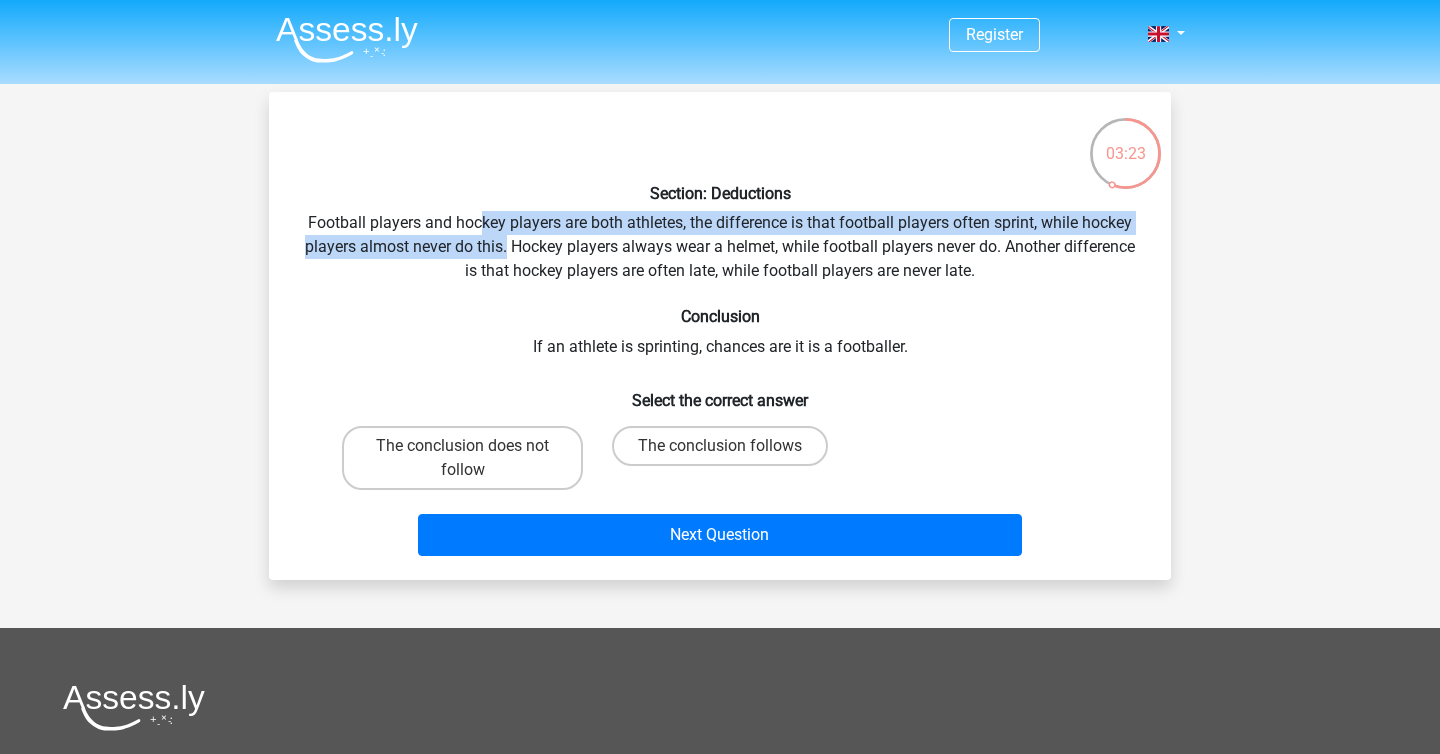 click on "Section: Deductions Football players and hockey players are both athletes, the difference is that football players often sprint, while hockey players almost never do this. Hockey players always wear a helmet, while football players never do. Another difference is that hockey players are often late, while football players are never late. Conclusion If an athlete is sprinting, chances are it is a footballer.
Select the correct answer
The conclusion does not follow
Next Question" at bounding box center (720, 336) 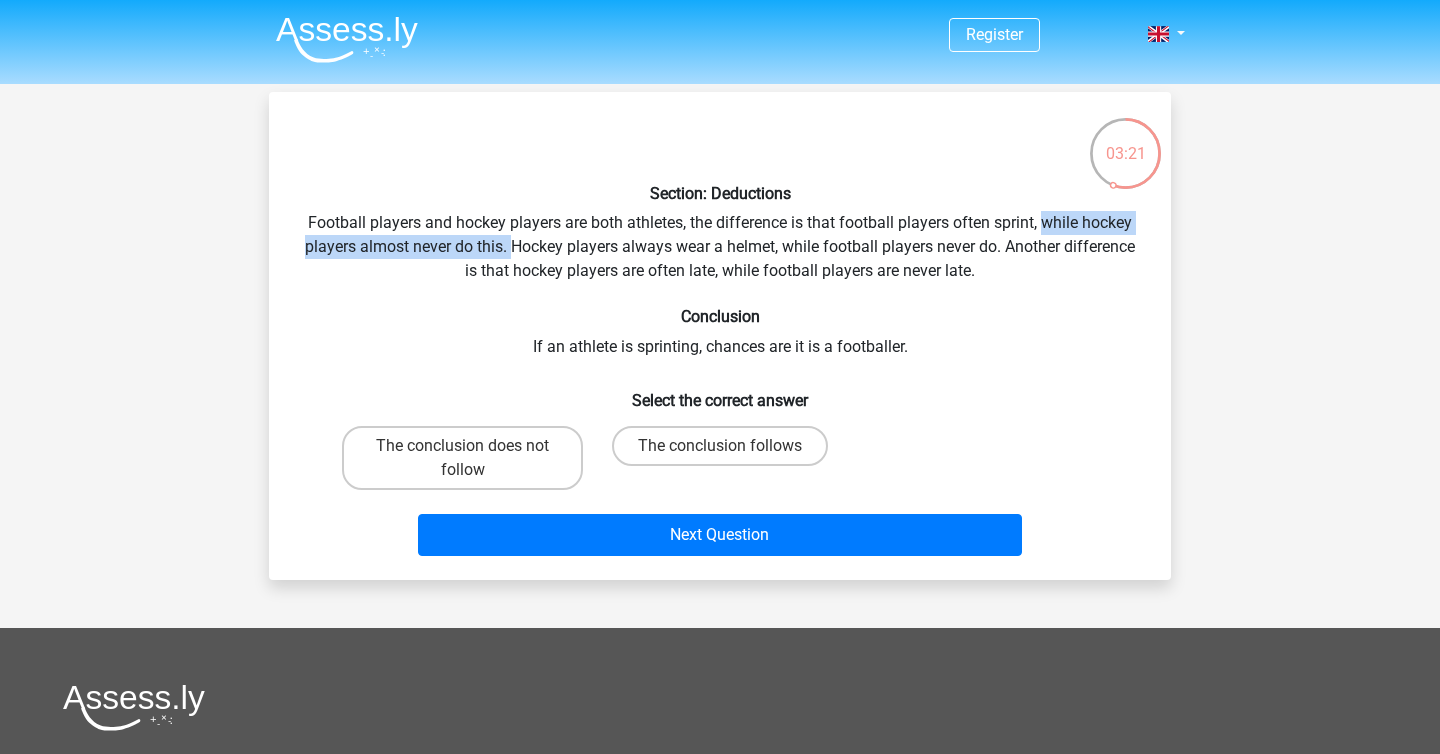 drag, startPoint x: 506, startPoint y: 252, endPoint x: 1041, endPoint y: 230, distance: 535.45215 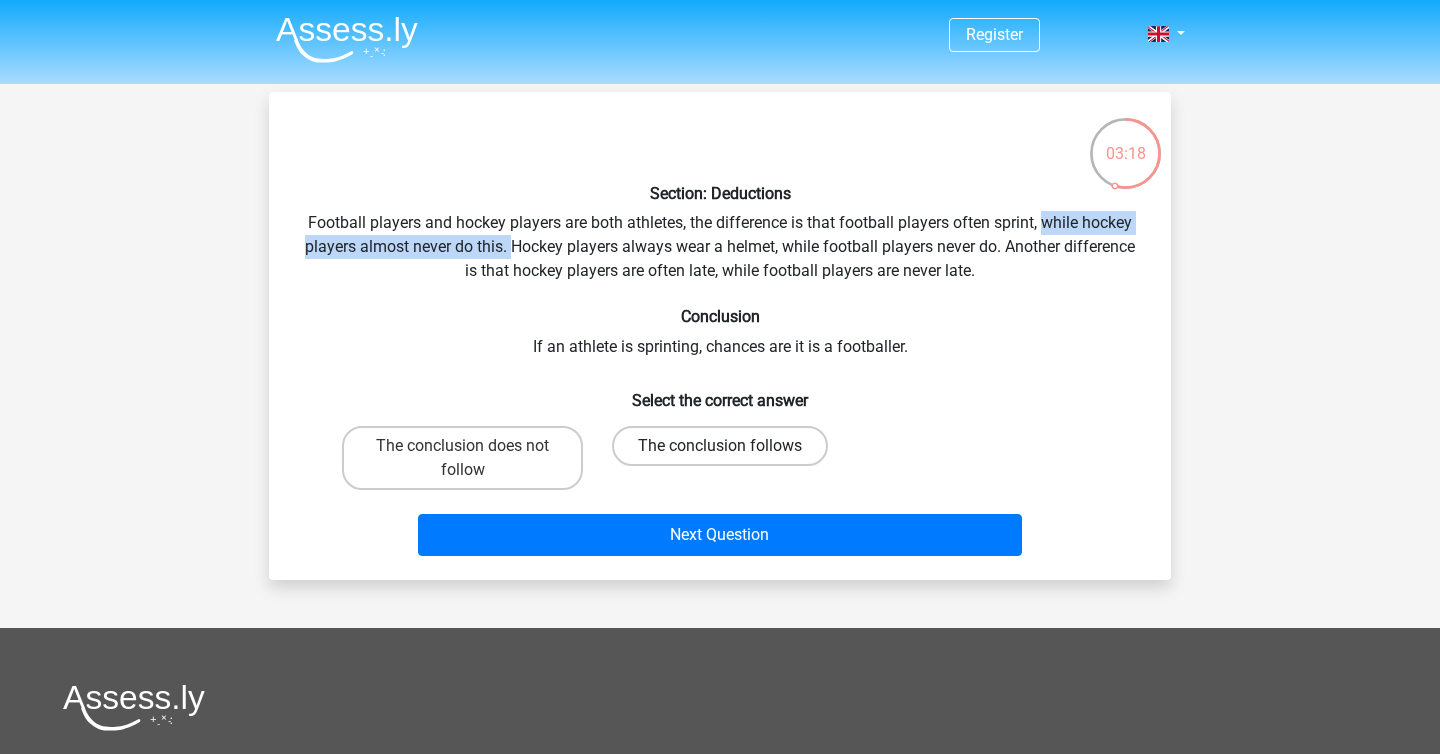 click on "The conclusion follows" at bounding box center [720, 446] 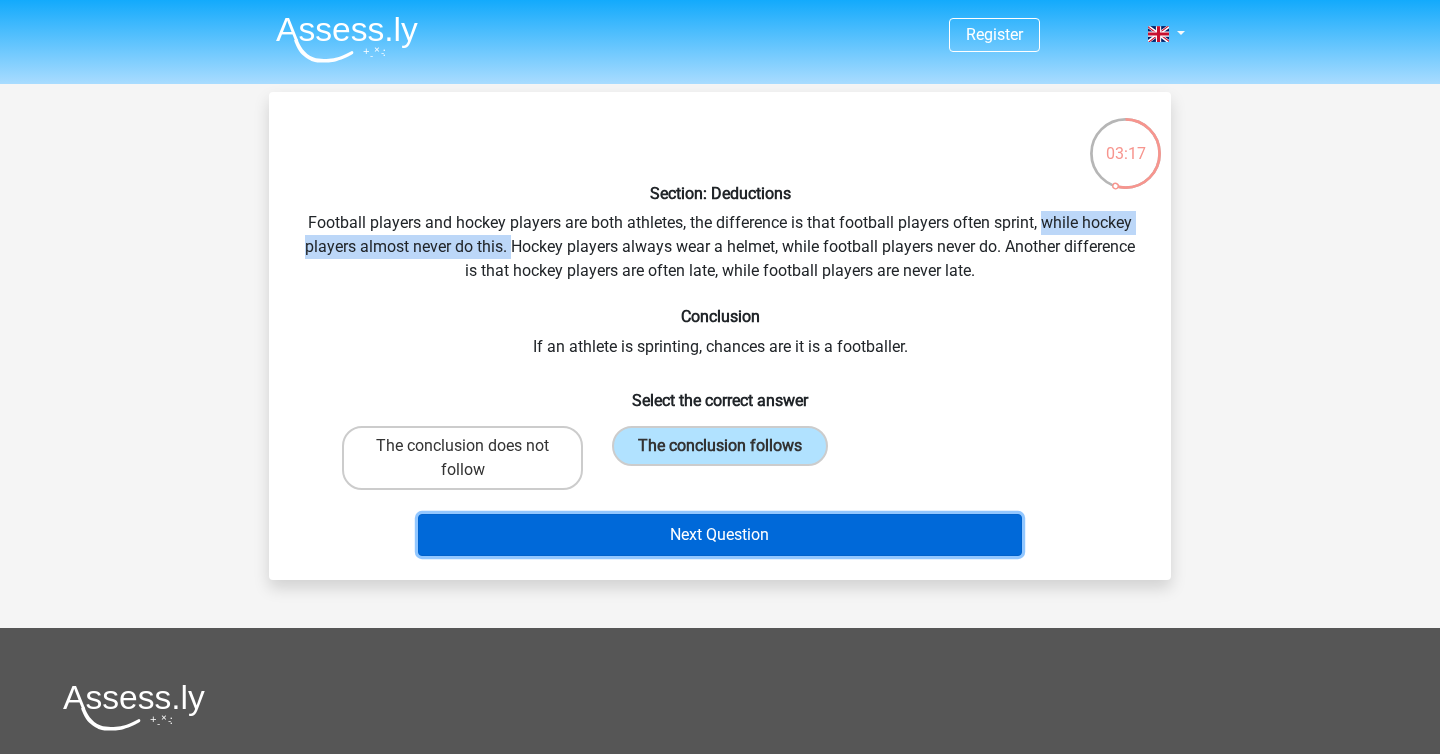 click on "Next Question" at bounding box center (720, 535) 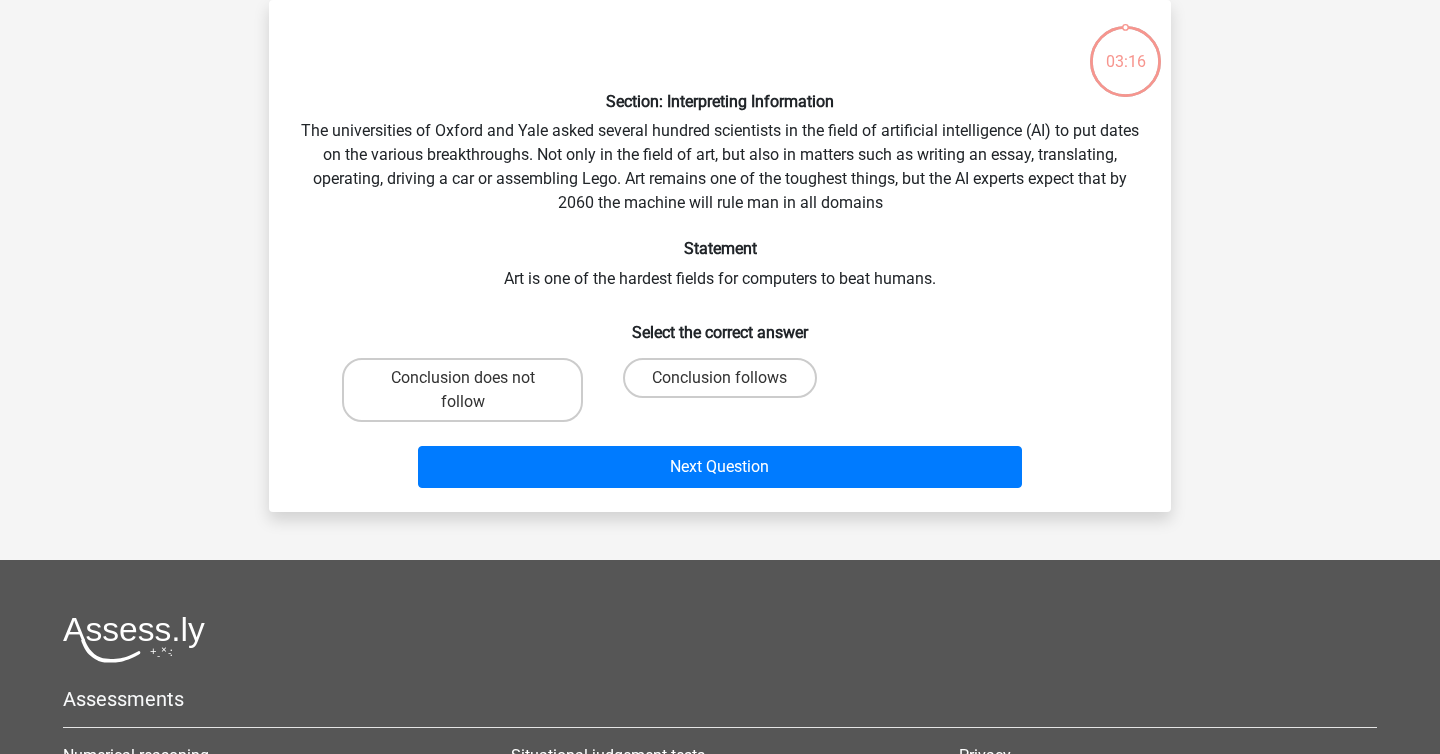scroll, scrollTop: 0, scrollLeft: 0, axis: both 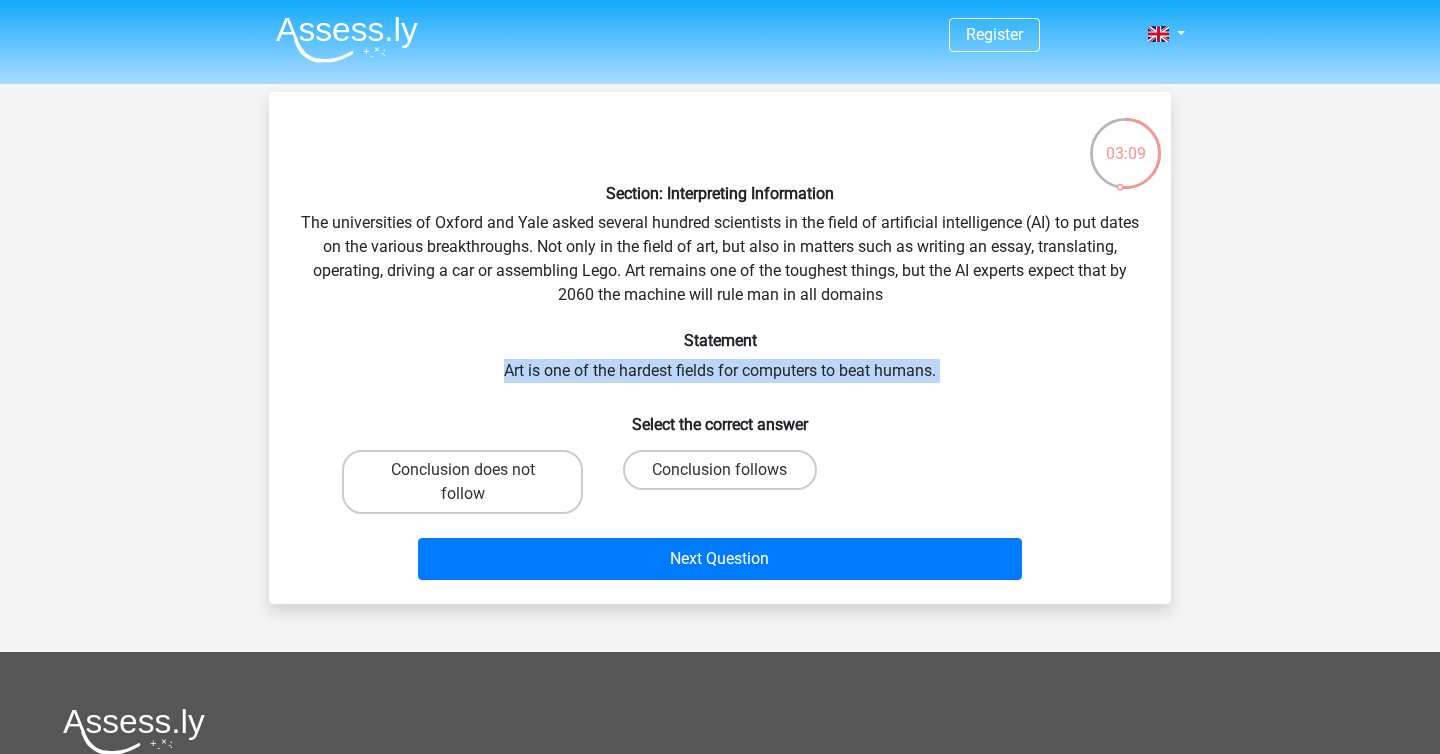 drag, startPoint x: 498, startPoint y: 370, endPoint x: 943, endPoint y: 386, distance: 445.28754 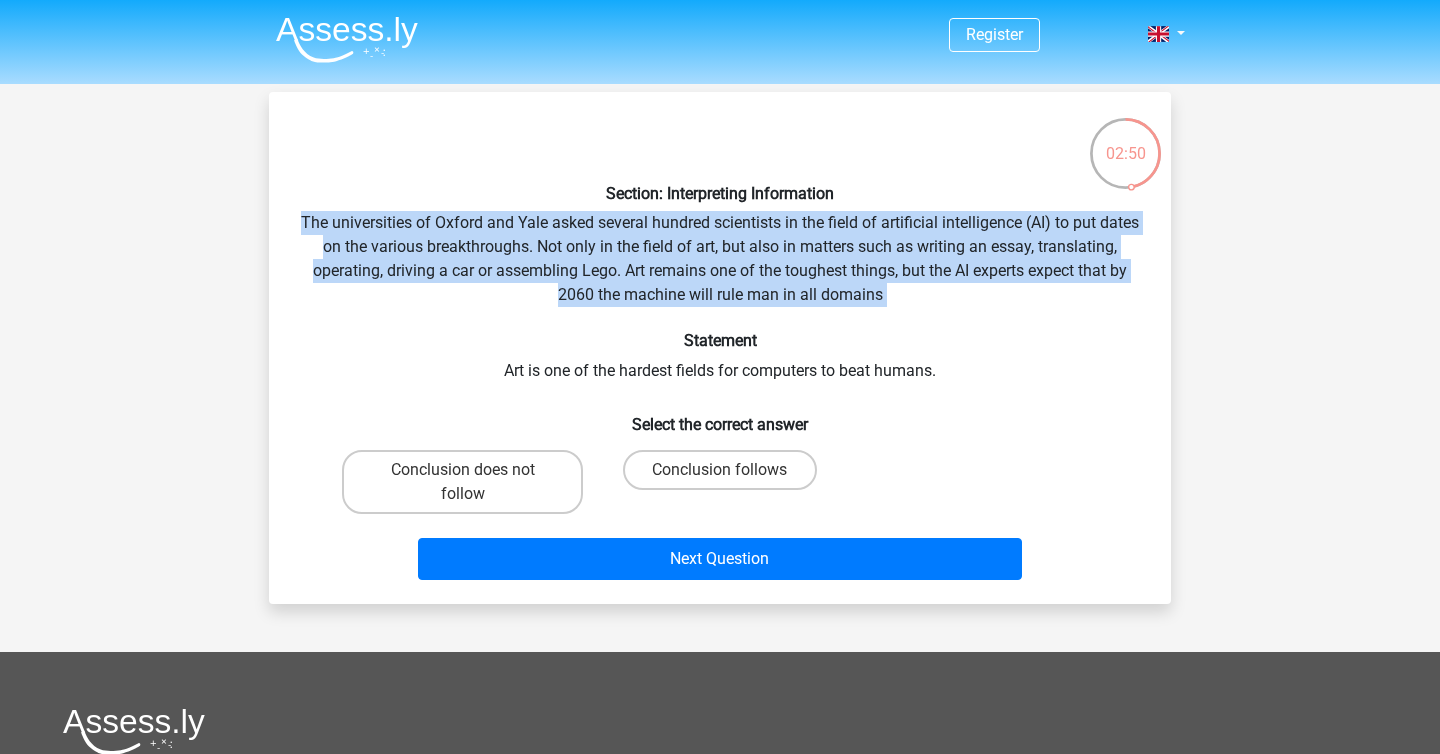 drag, startPoint x: 335, startPoint y: 223, endPoint x: 944, endPoint y: 313, distance: 615.6143 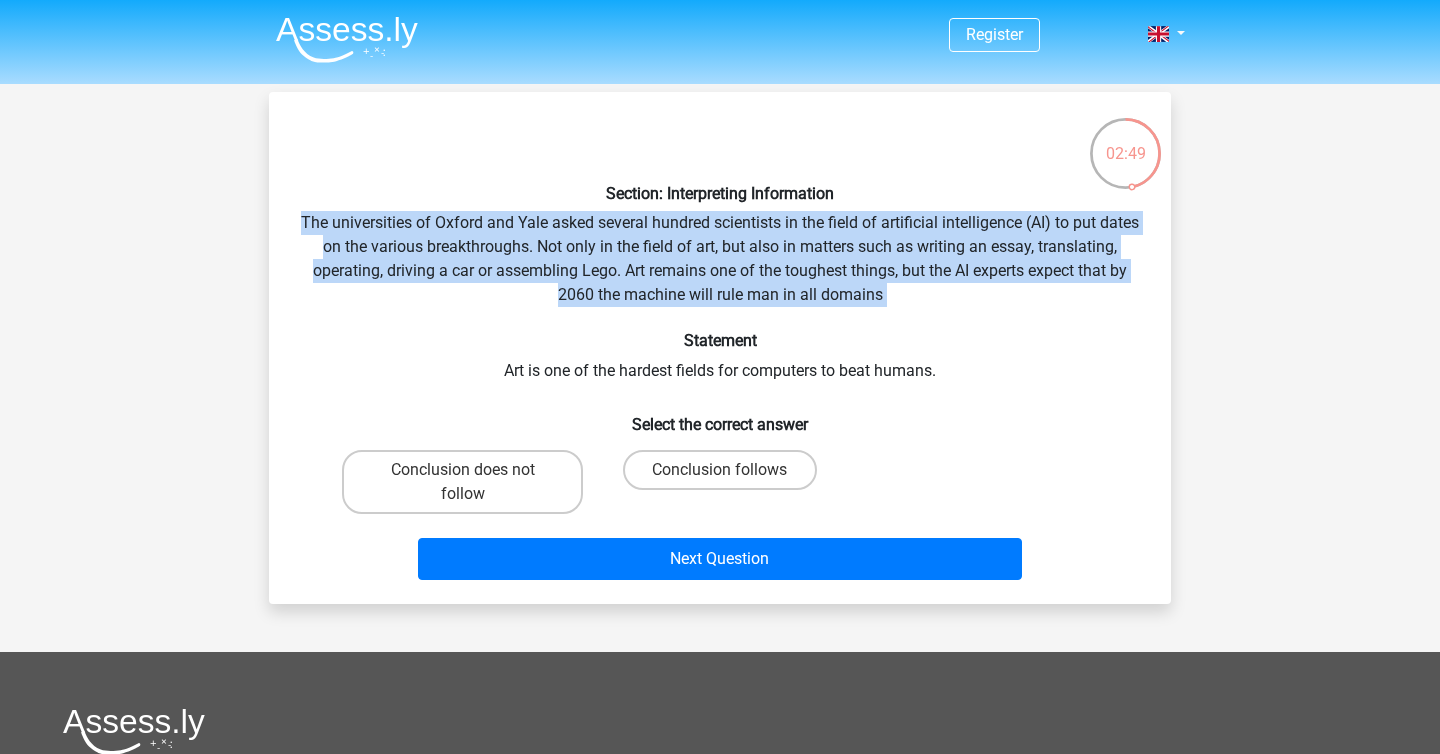 click on "Section: Interpreting Information The universities of Oxford and Yale asked several hundred scientists in the field of artificial intelligence (AI) to put dates on the various breakthroughs. Not only in the field of art, but also in matters such as writing an essay, translating, operating, driving a car or assembling Lego. Art remains one of the toughest things, but the AI ​​experts expect that by 2060 the machine will rule man in all domains Statement Art is one of the hardest fields for computers to beat humans.
Select the correct answer
Conclusion does not follow" at bounding box center [720, 348] 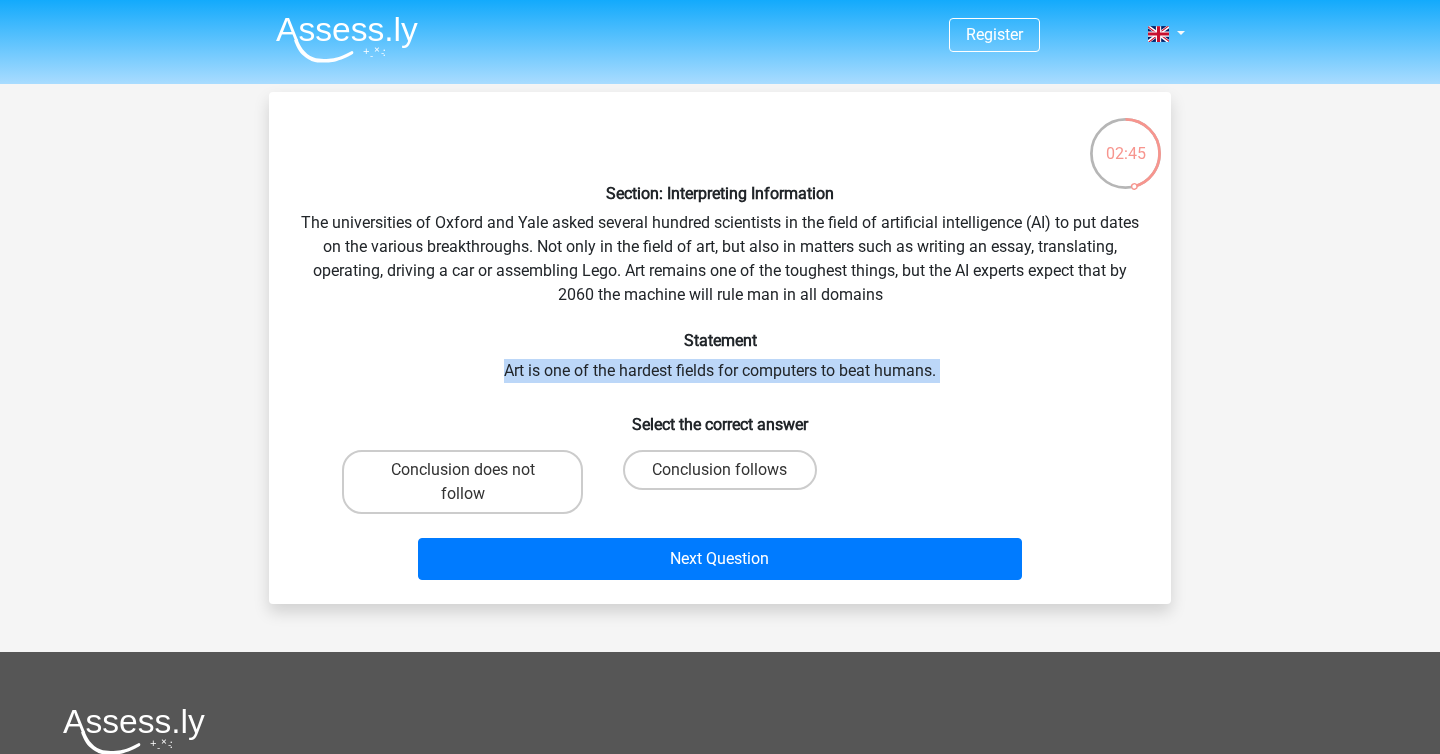 drag, startPoint x: 503, startPoint y: 366, endPoint x: 939, endPoint y: 392, distance: 436.77454 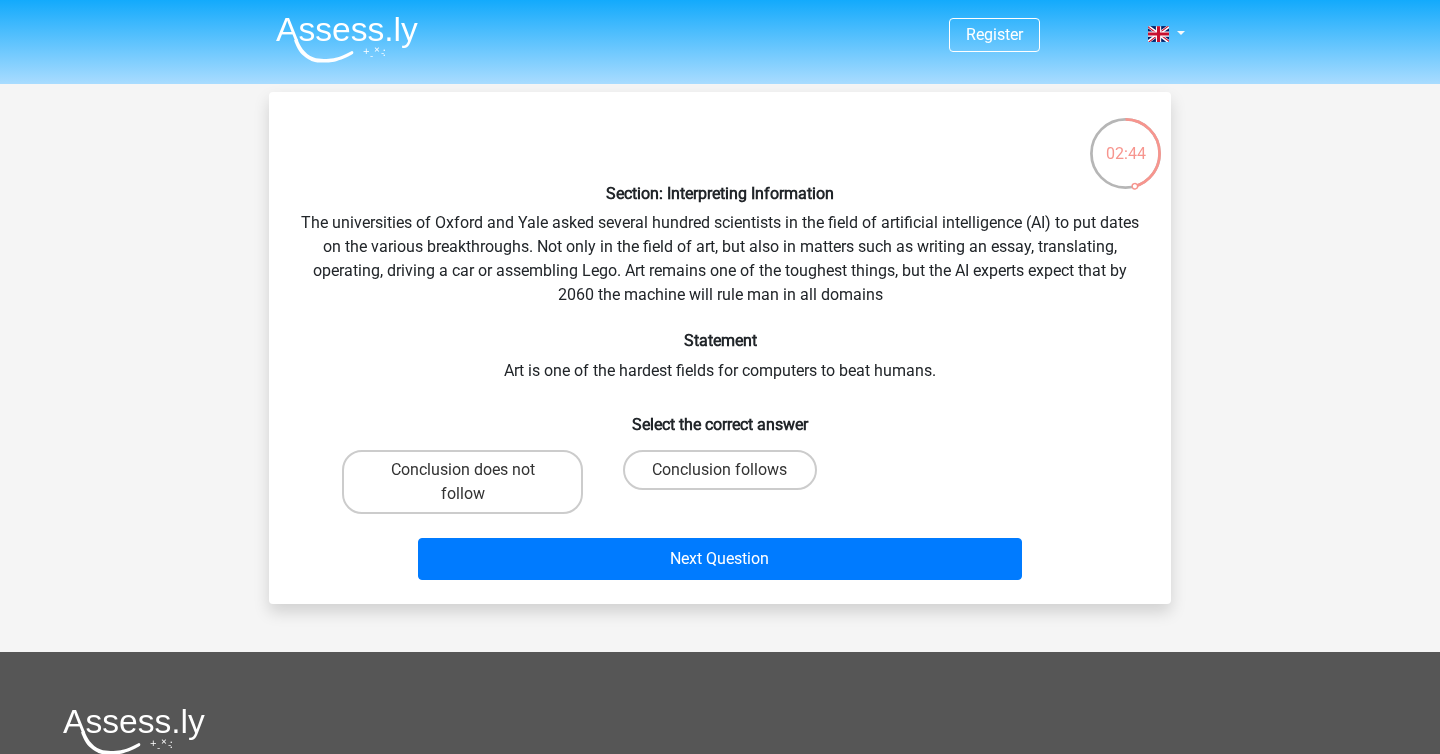 click on "Statement" at bounding box center [720, 340] 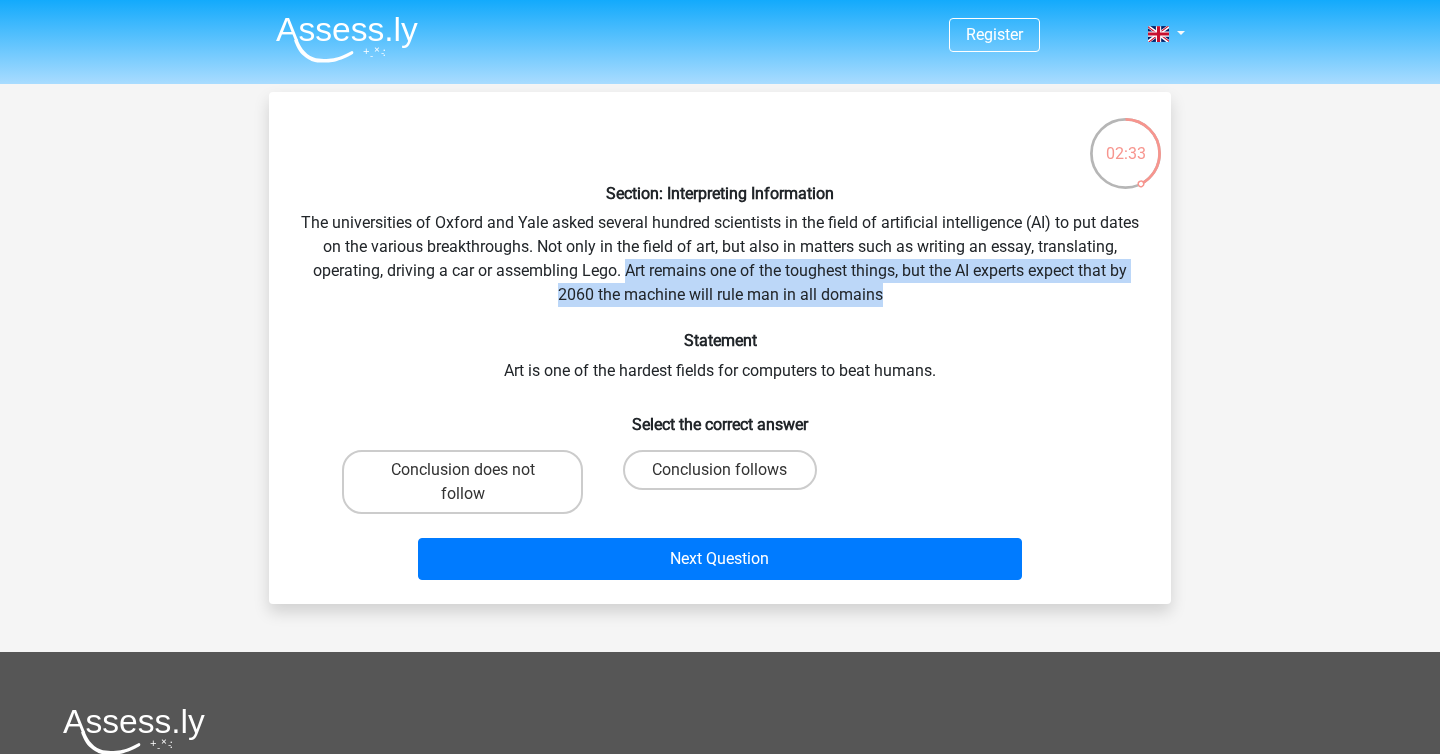 drag, startPoint x: 719, startPoint y: 266, endPoint x: 977, endPoint y: 291, distance: 259.2084 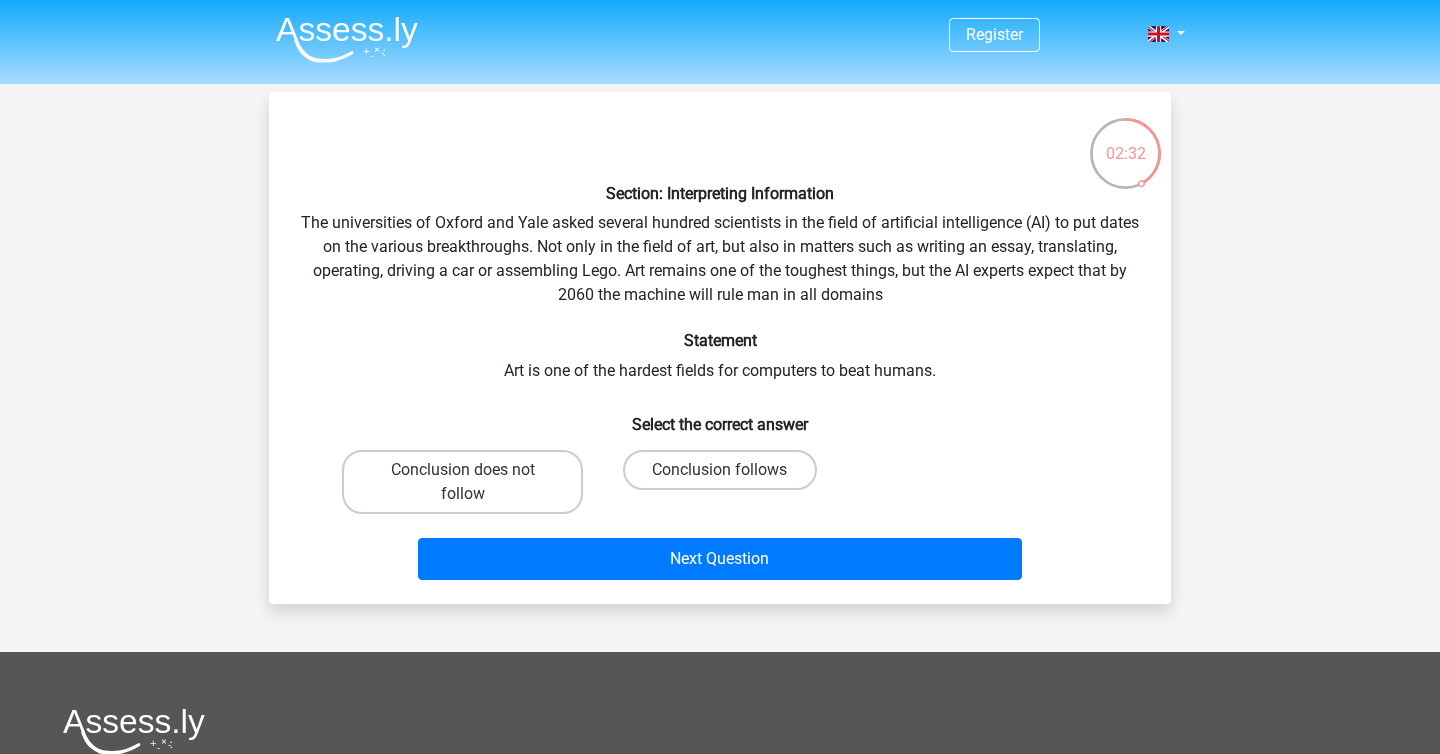 click on "Section: Interpreting Information The universities of Oxford and Yale asked several hundred scientists in the field of artificial intelligence (AI) to put dates on the various breakthroughs. Not only in the field of art, but also in matters such as writing an essay, translating, operating, driving a car or assembling Lego. Art remains one of the toughest things, but the AI ​​experts expect that by 2060 the machine will rule man in all domains Statement Art is one of the hardest fields for computers to beat humans.
Select the correct answer
Conclusion does not follow" at bounding box center (720, 348) 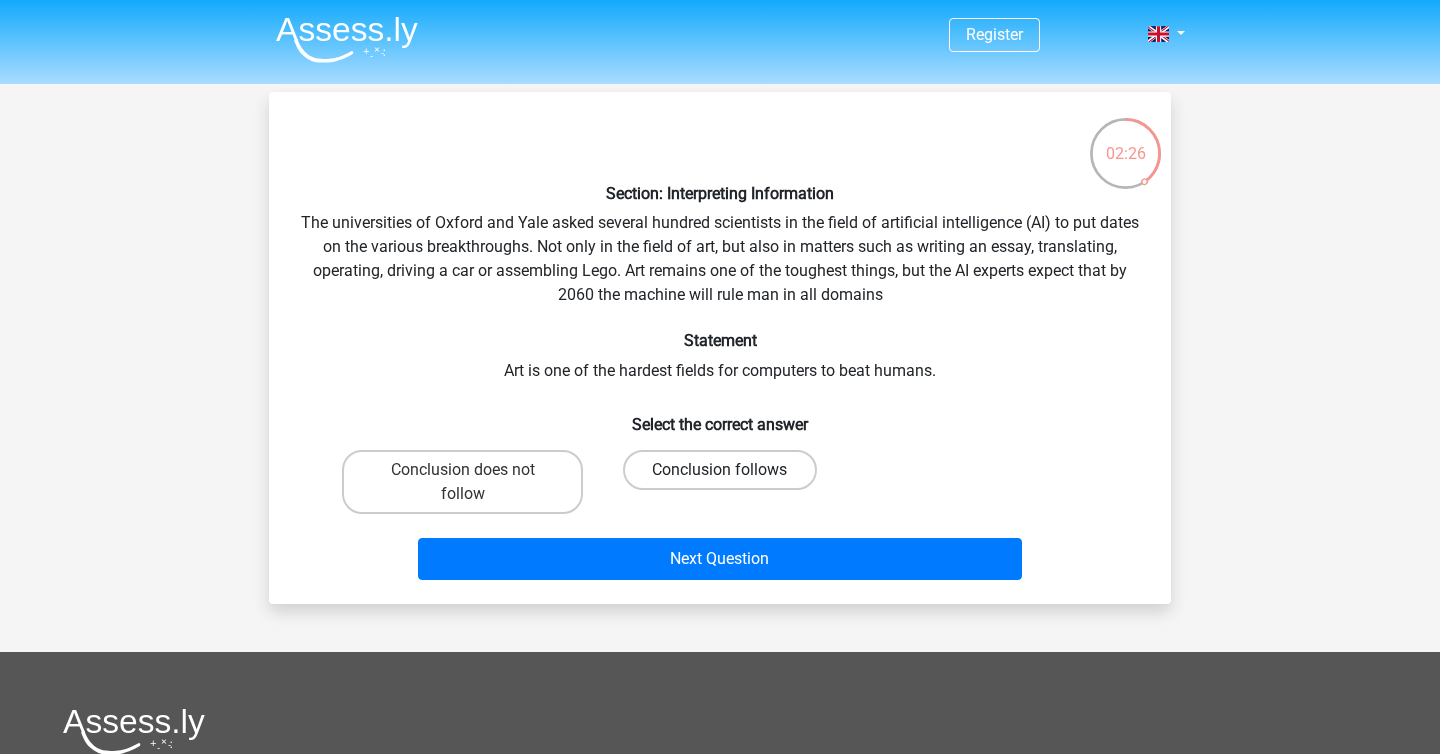 click on "Conclusion follows" at bounding box center [719, 470] 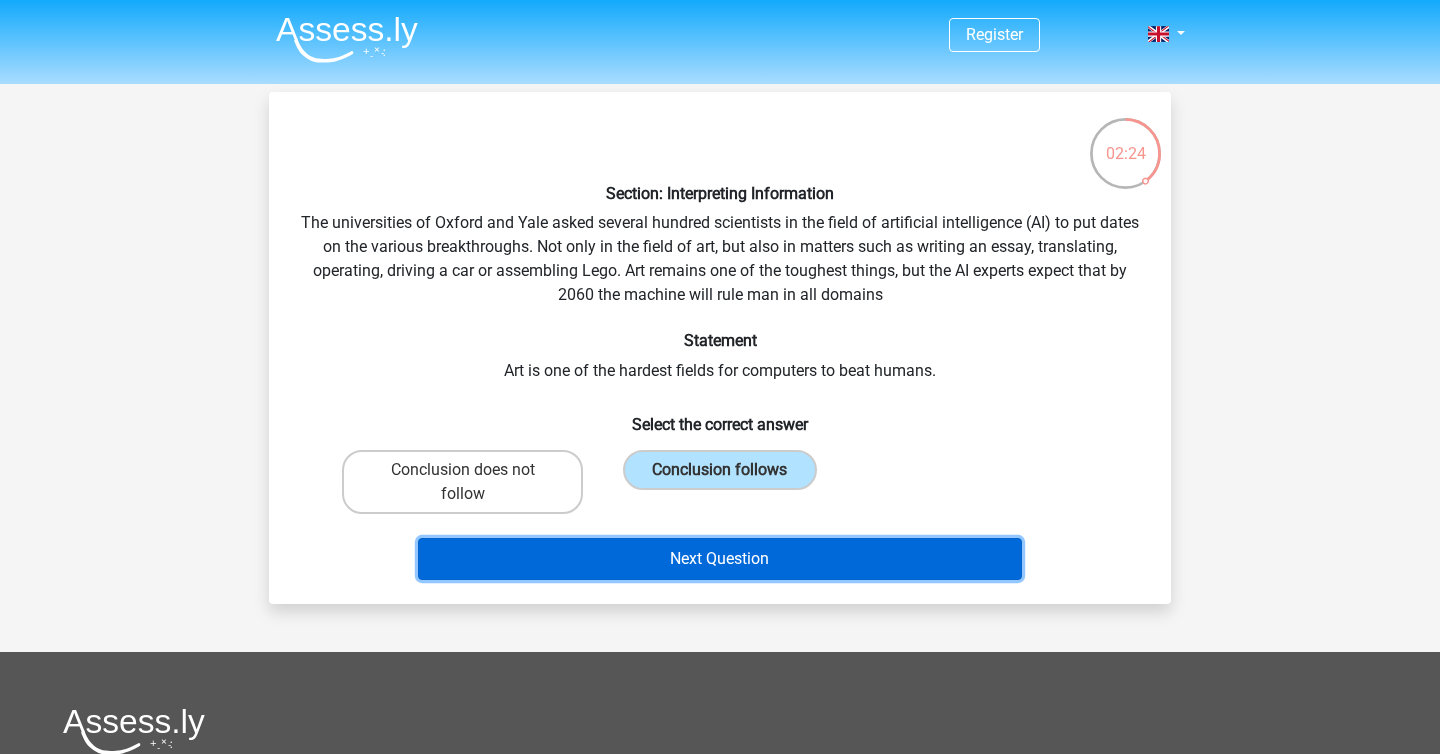 click on "Next Question" at bounding box center (720, 559) 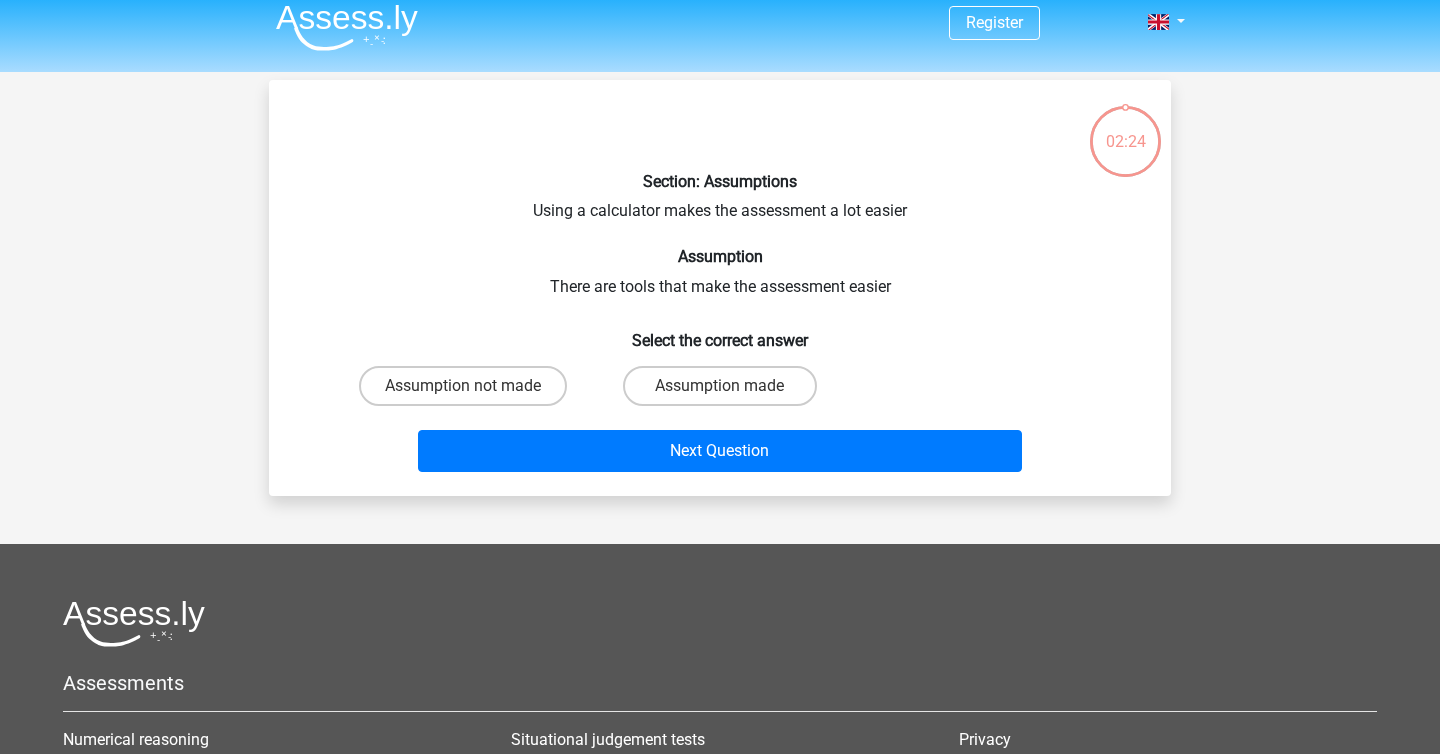 scroll, scrollTop: 0, scrollLeft: 0, axis: both 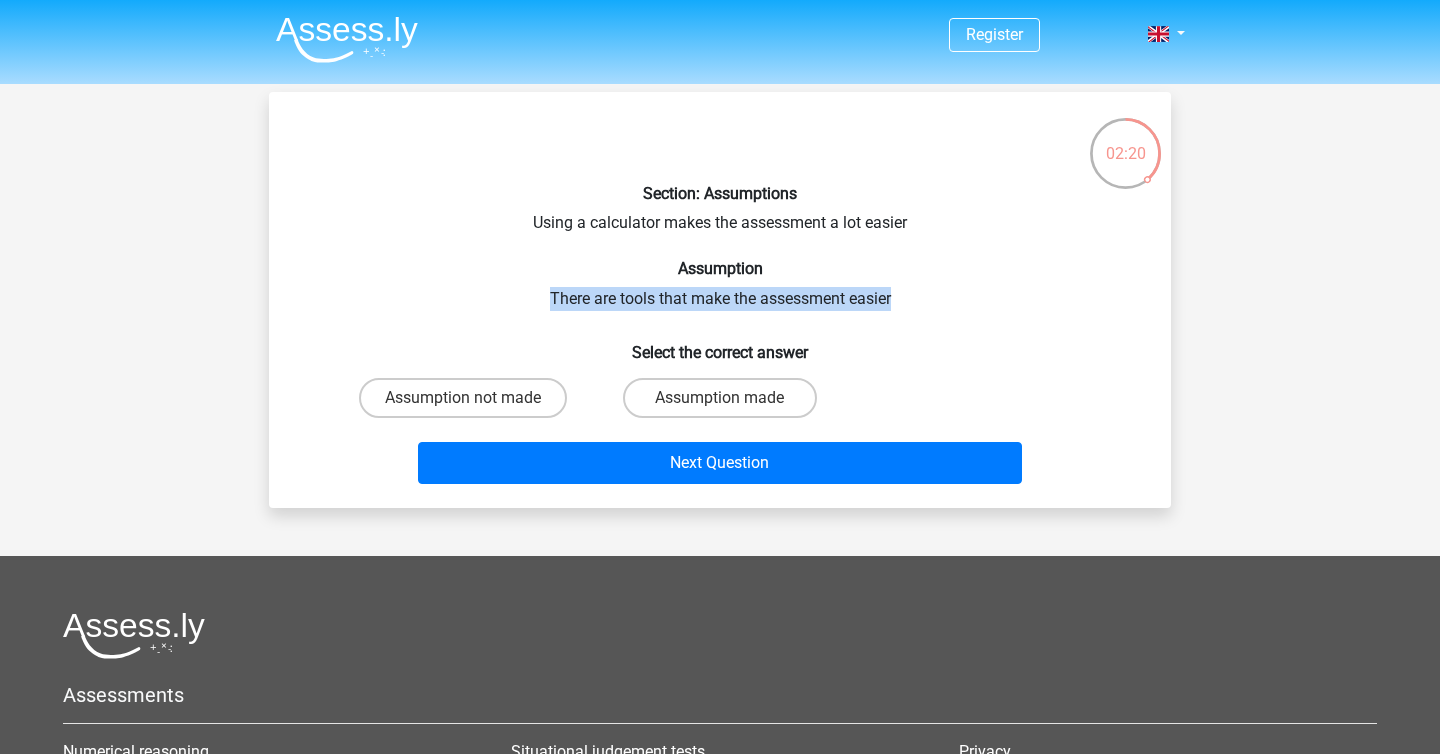 drag, startPoint x: 549, startPoint y: 296, endPoint x: 905, endPoint y: 294, distance: 356.0056 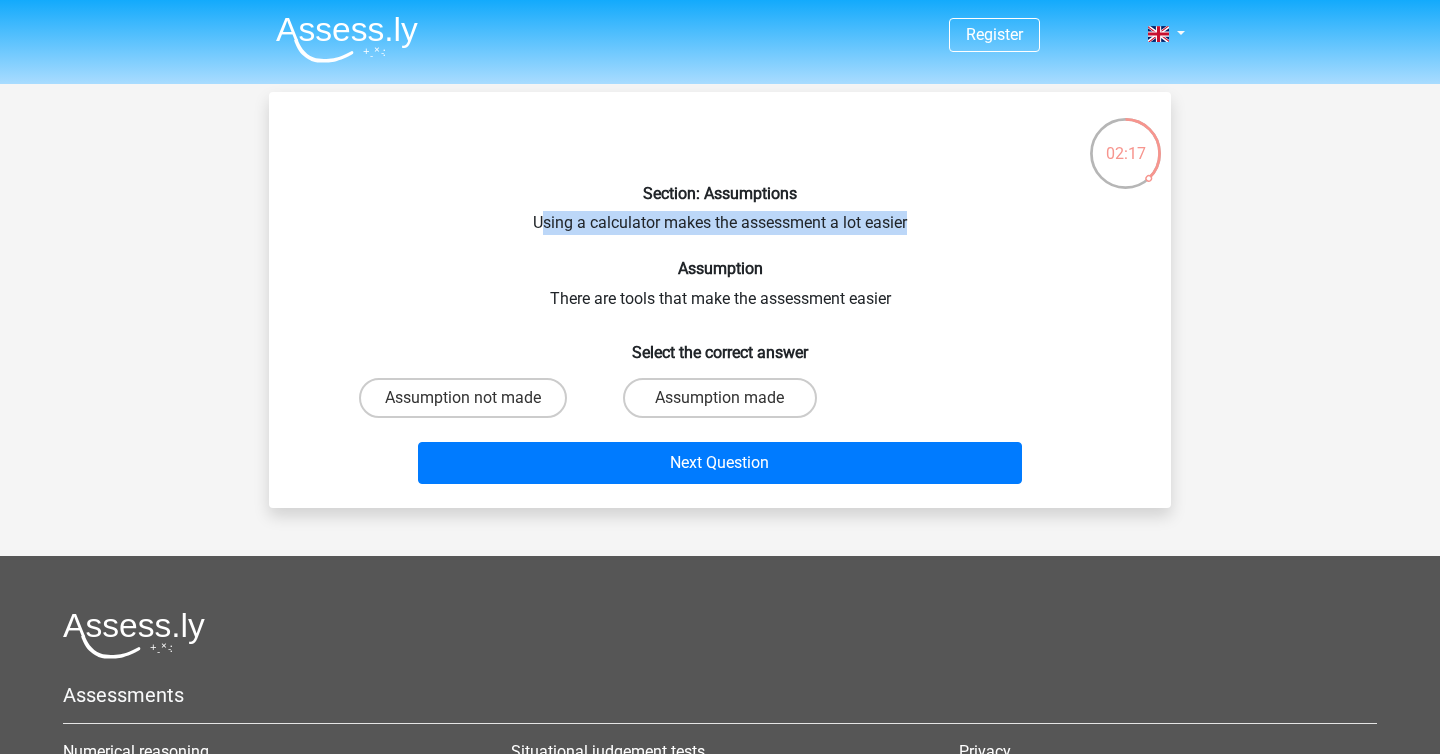 drag, startPoint x: 538, startPoint y: 225, endPoint x: 1004, endPoint y: 218, distance: 466.05258 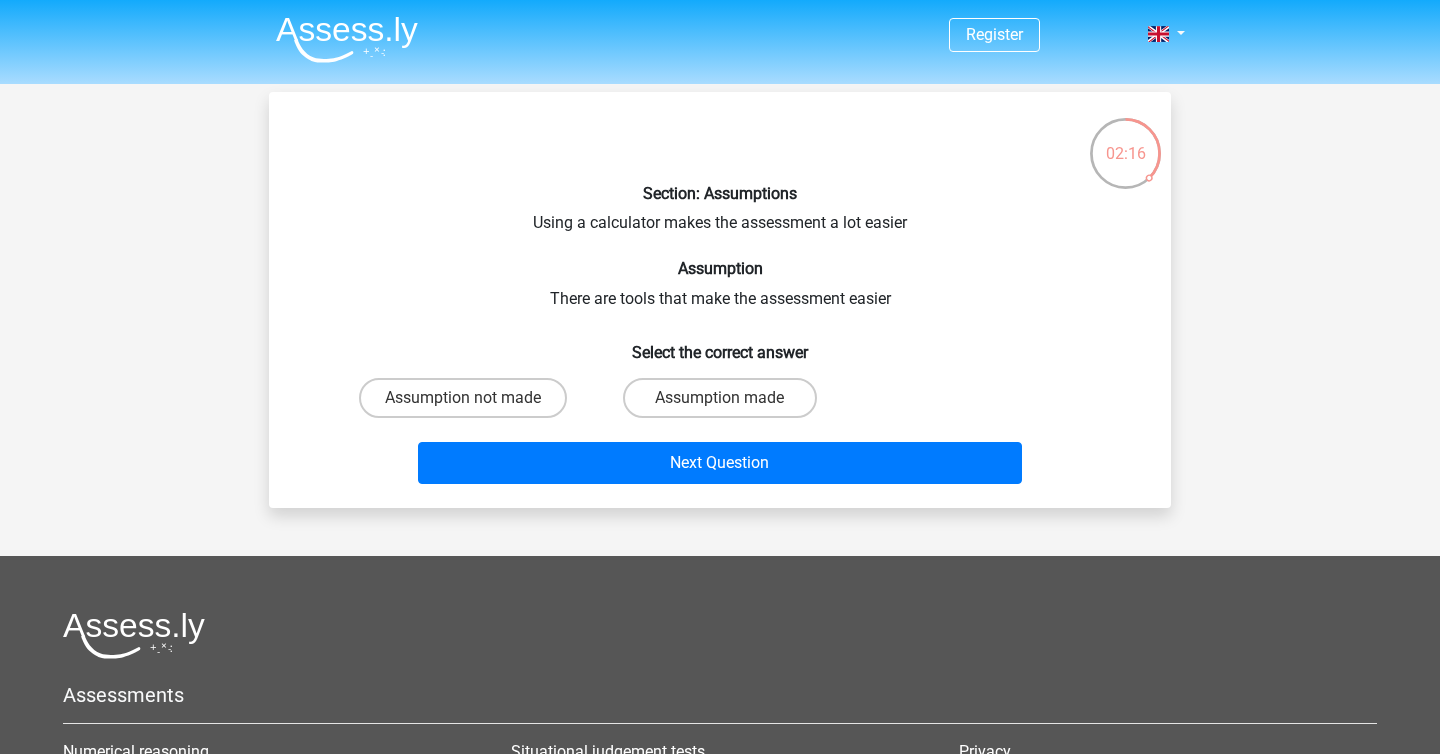 click on "Section: Assumptions Using a calculator makes the assessment a lot easier Assumption There are tools that make the assessment easier
Select the correct answer
Assumption not made
Assumption made
Next Question" at bounding box center [720, 300] 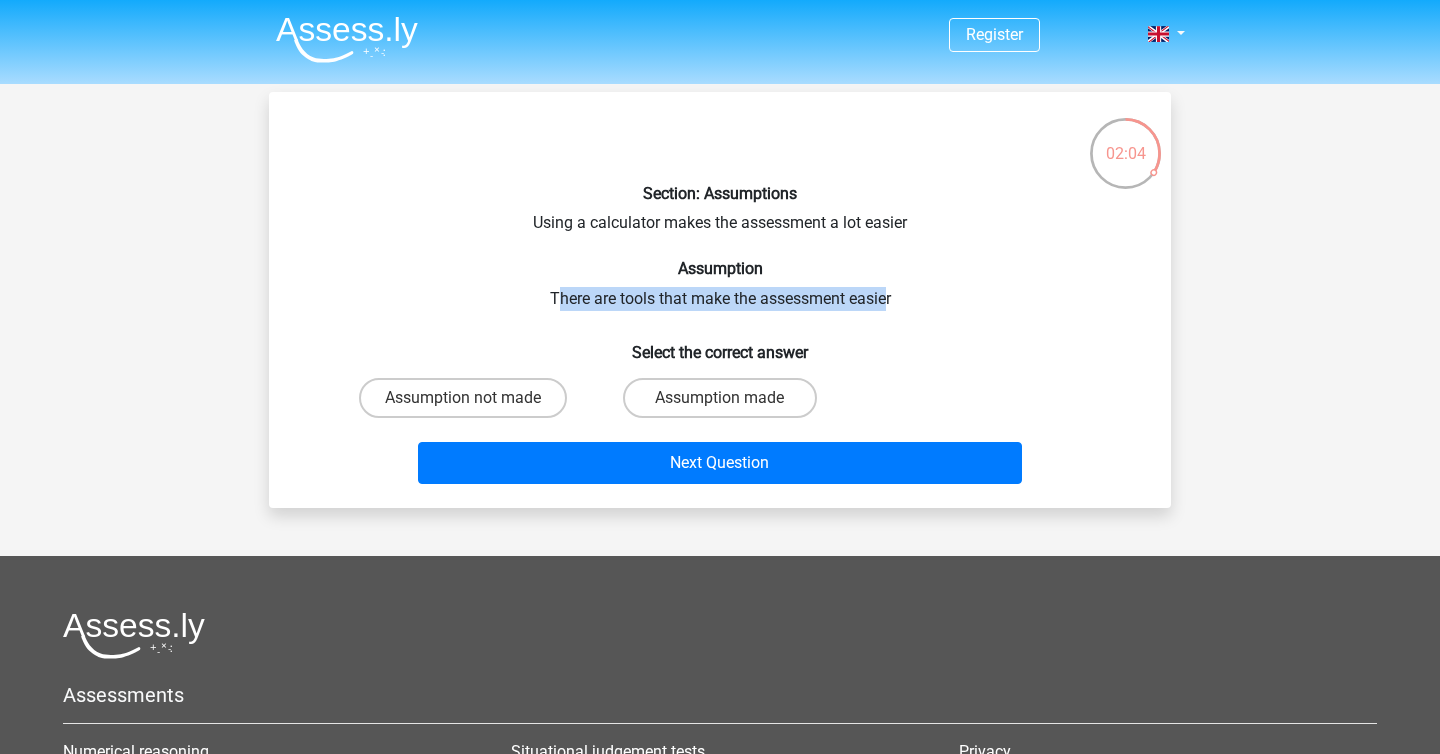 drag, startPoint x: 553, startPoint y: 299, endPoint x: 886, endPoint y: 302, distance: 333.01352 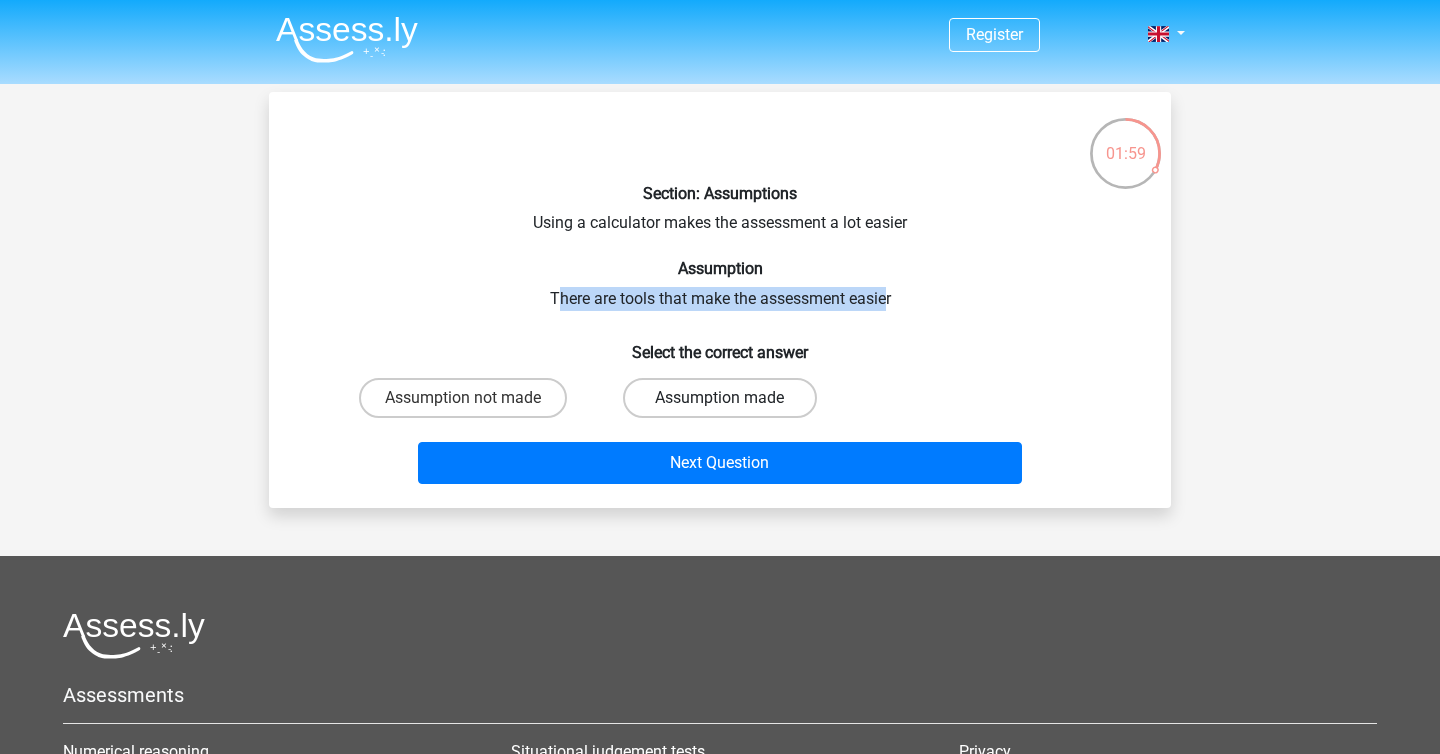 click on "Assumption made" at bounding box center (719, 398) 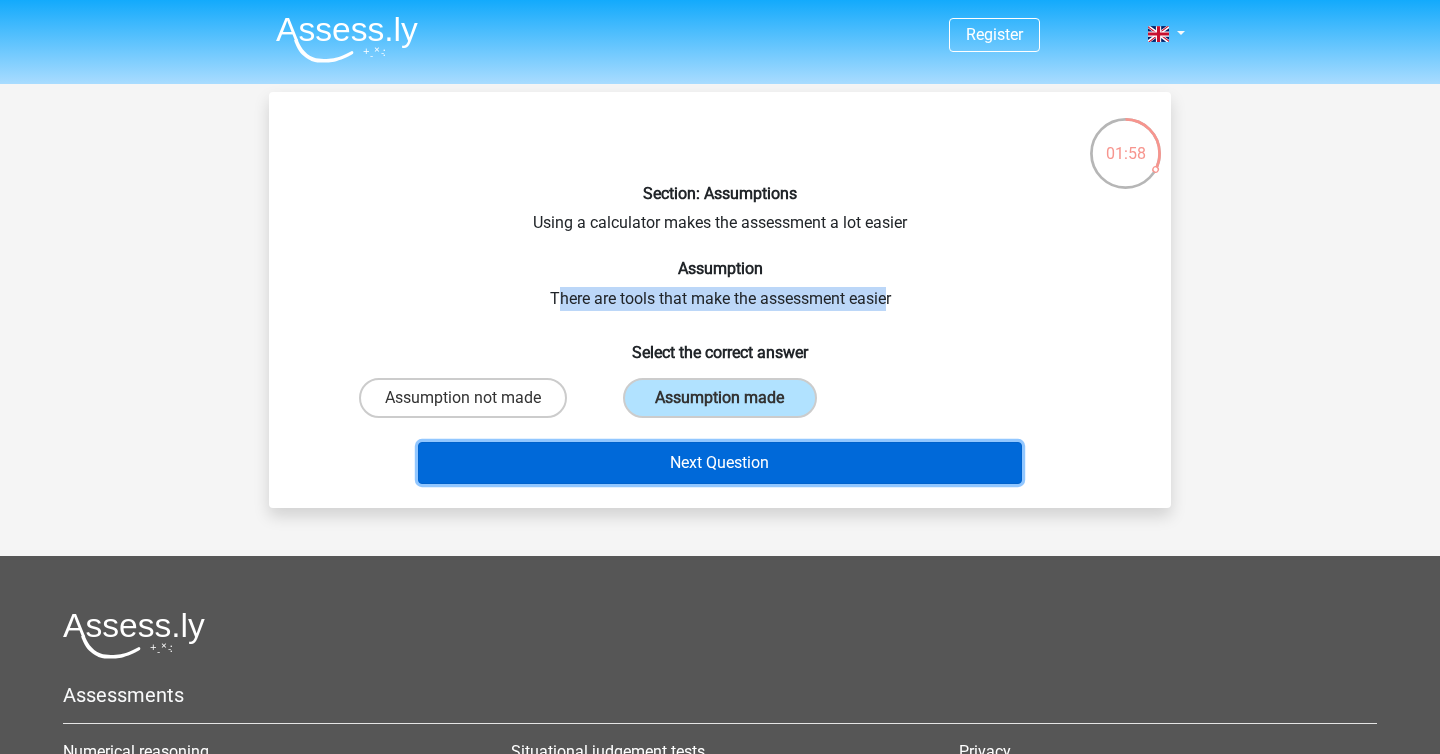 click on "Next Question" at bounding box center [720, 463] 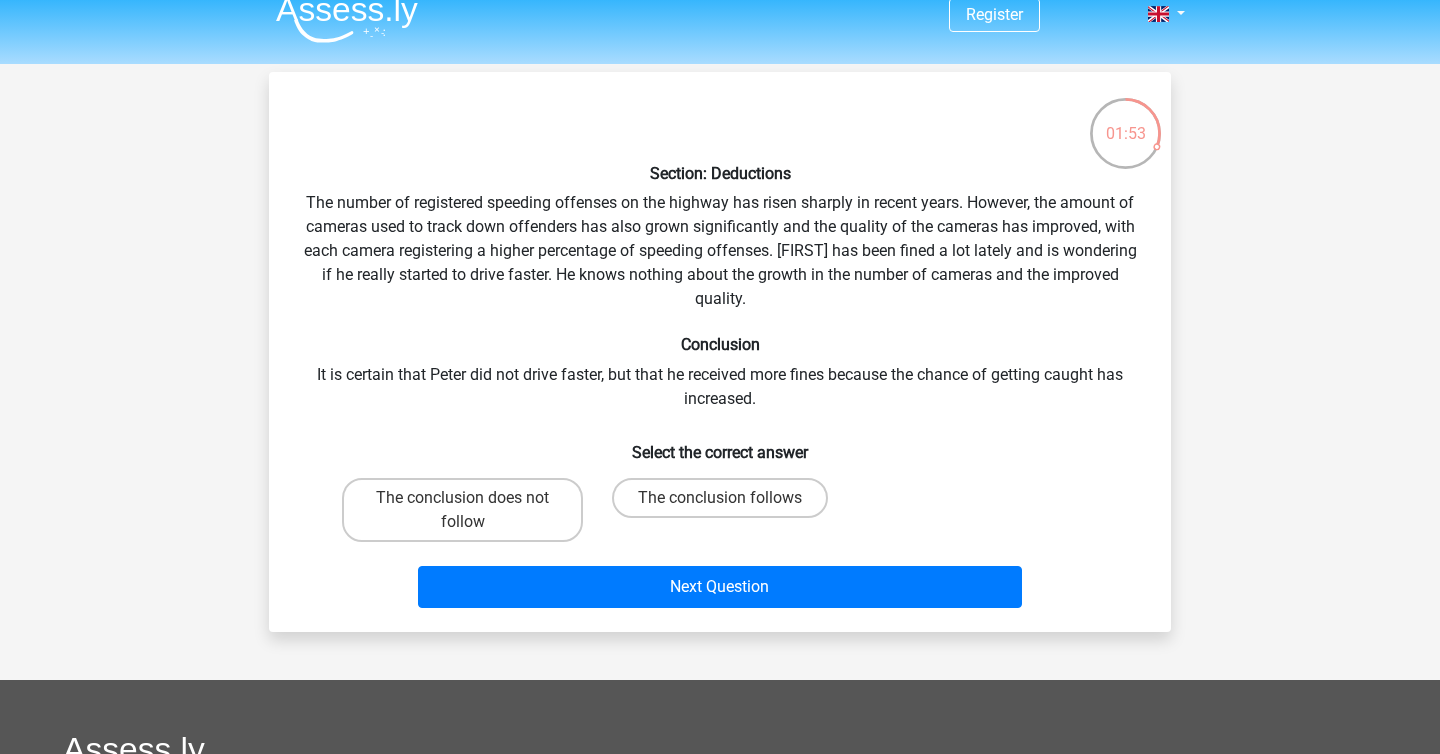 scroll, scrollTop: 21, scrollLeft: 0, axis: vertical 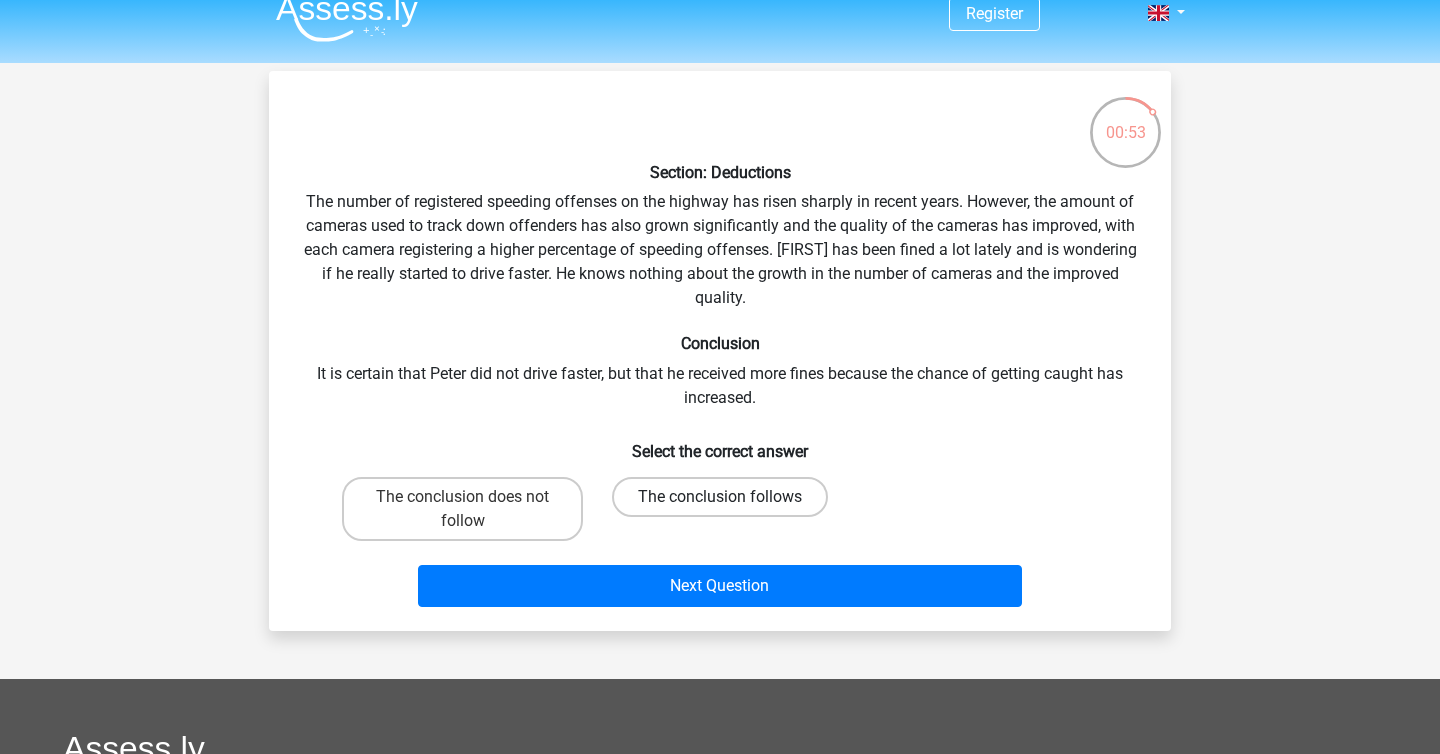 click on "The conclusion follows" at bounding box center [720, 497] 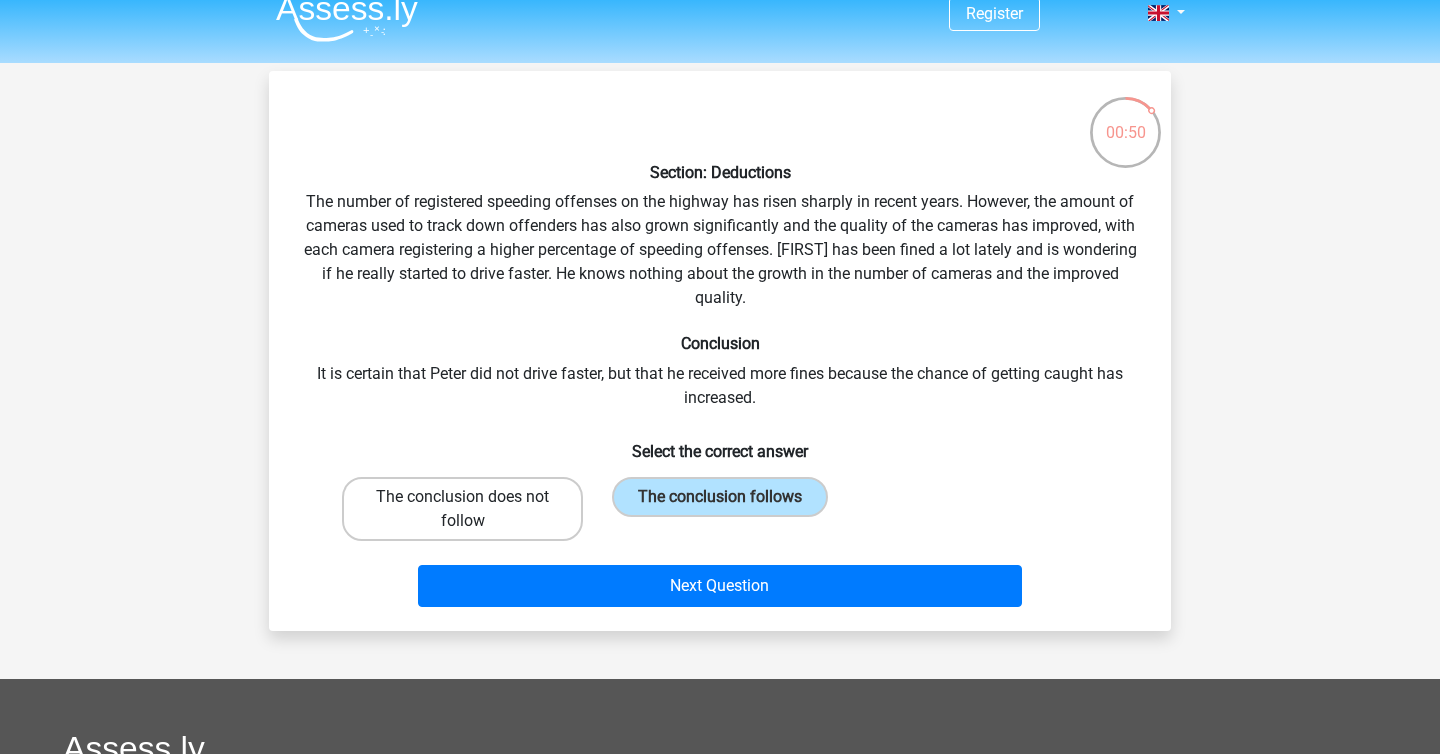 click on "The conclusion does not follow" at bounding box center [462, 509] 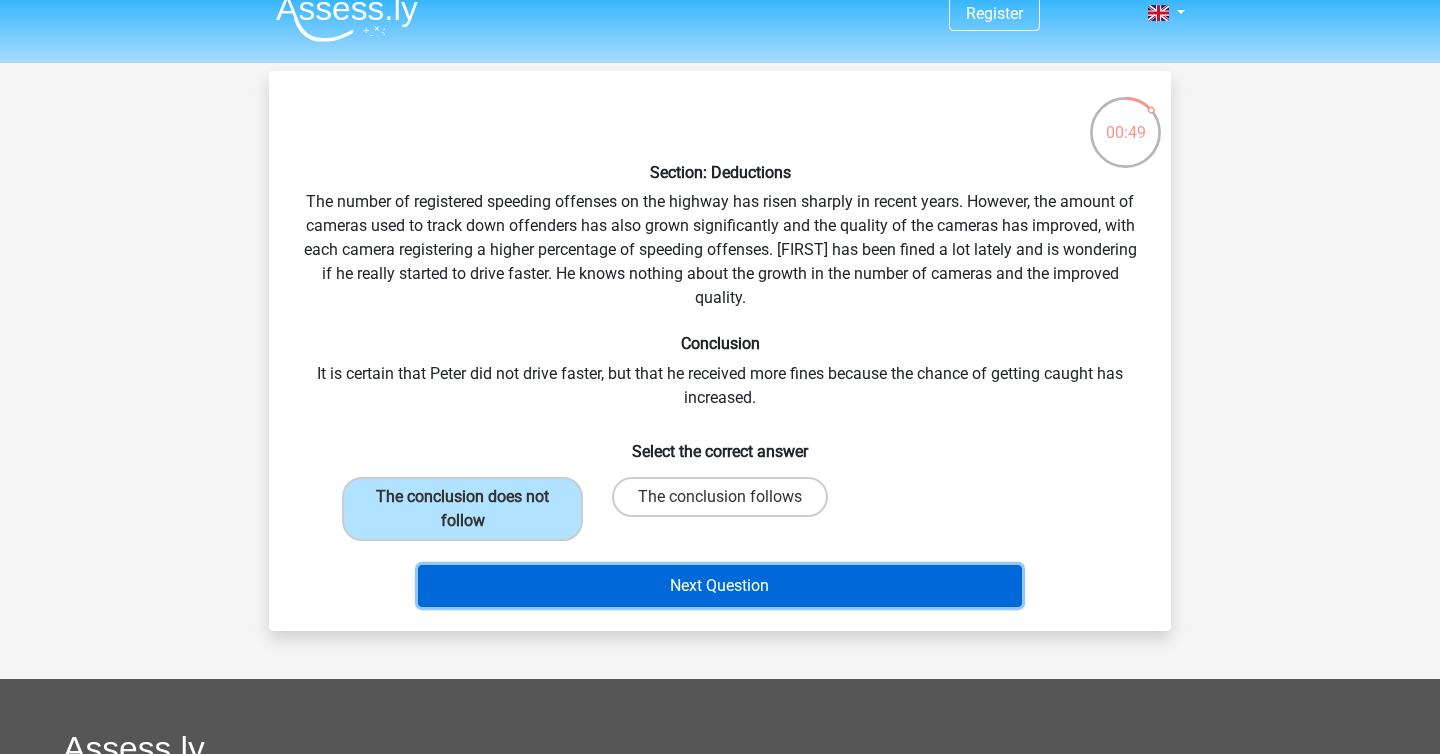 click on "Next Question" at bounding box center [720, 586] 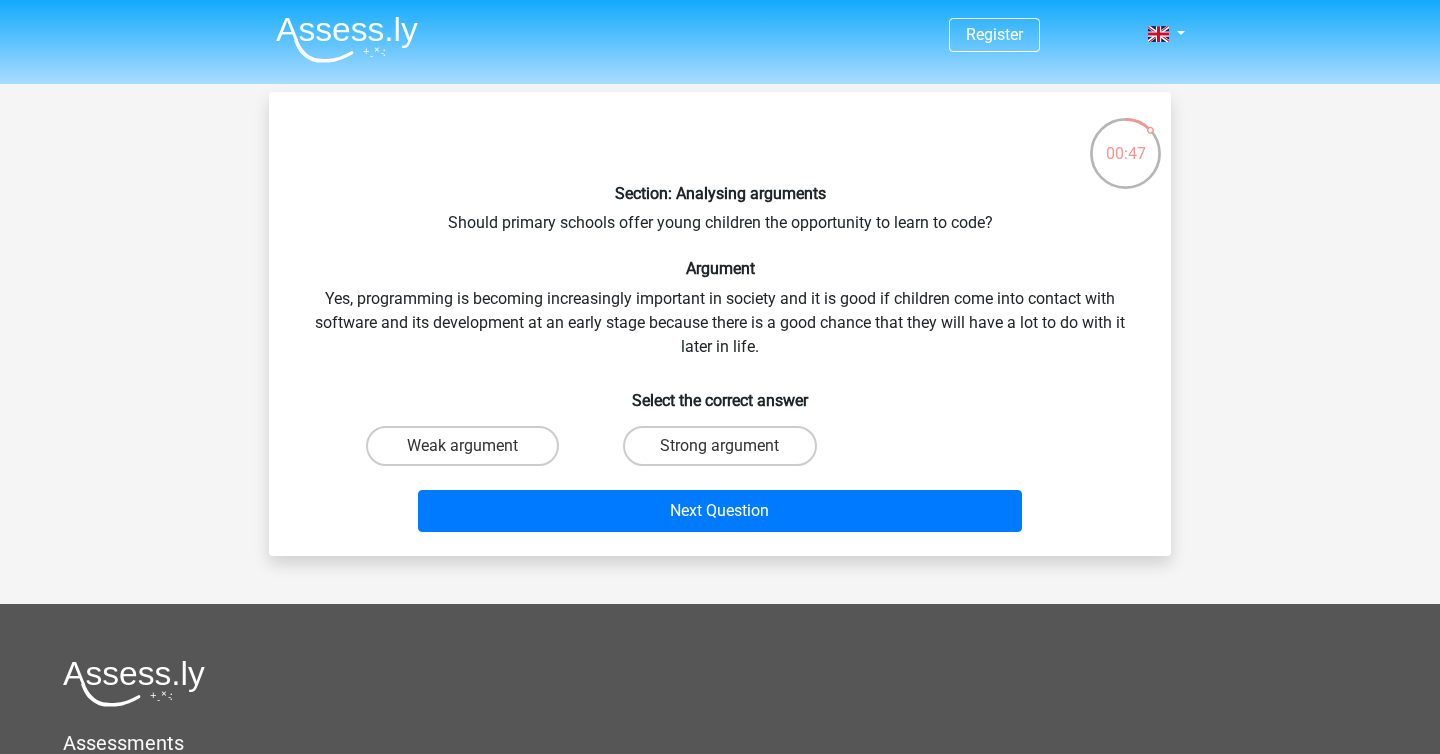 scroll, scrollTop: 2, scrollLeft: 0, axis: vertical 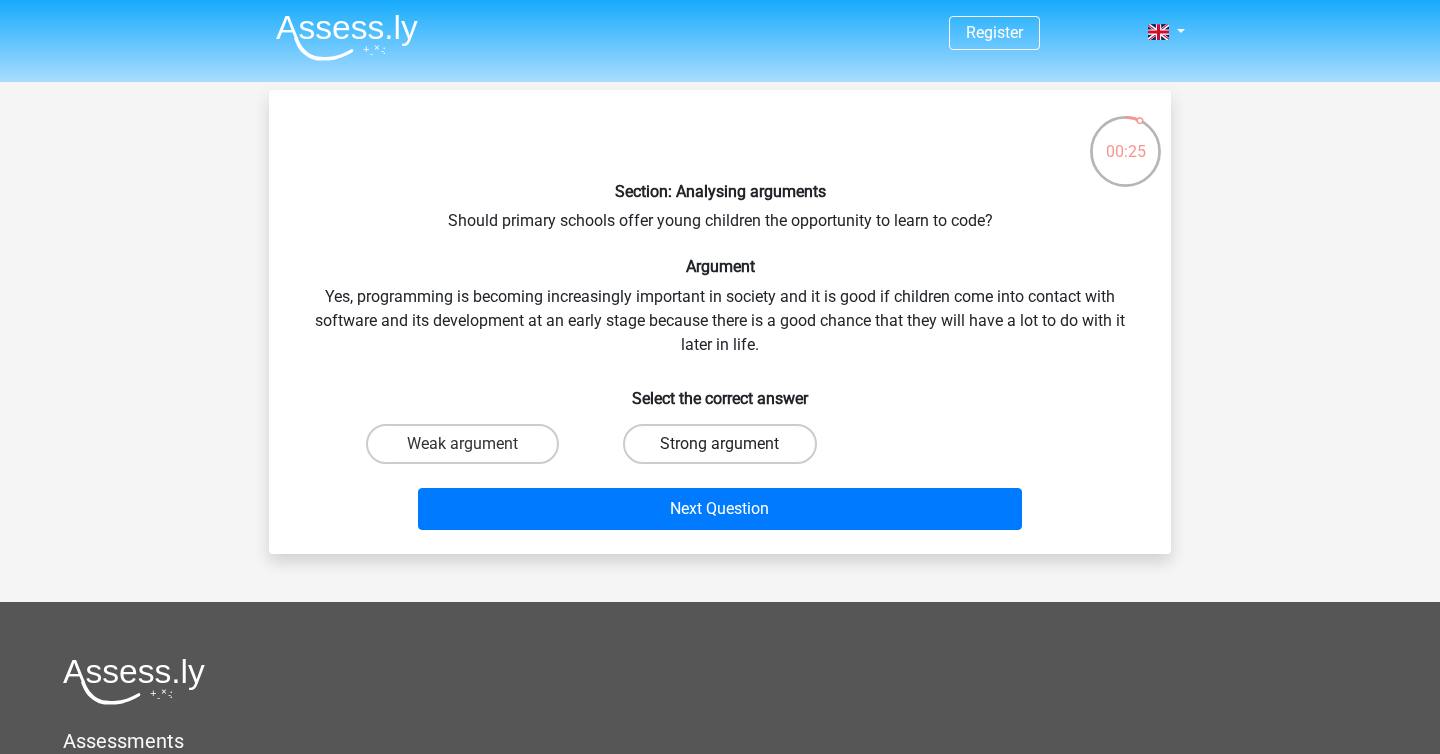 click on "Strong argument" at bounding box center (719, 444) 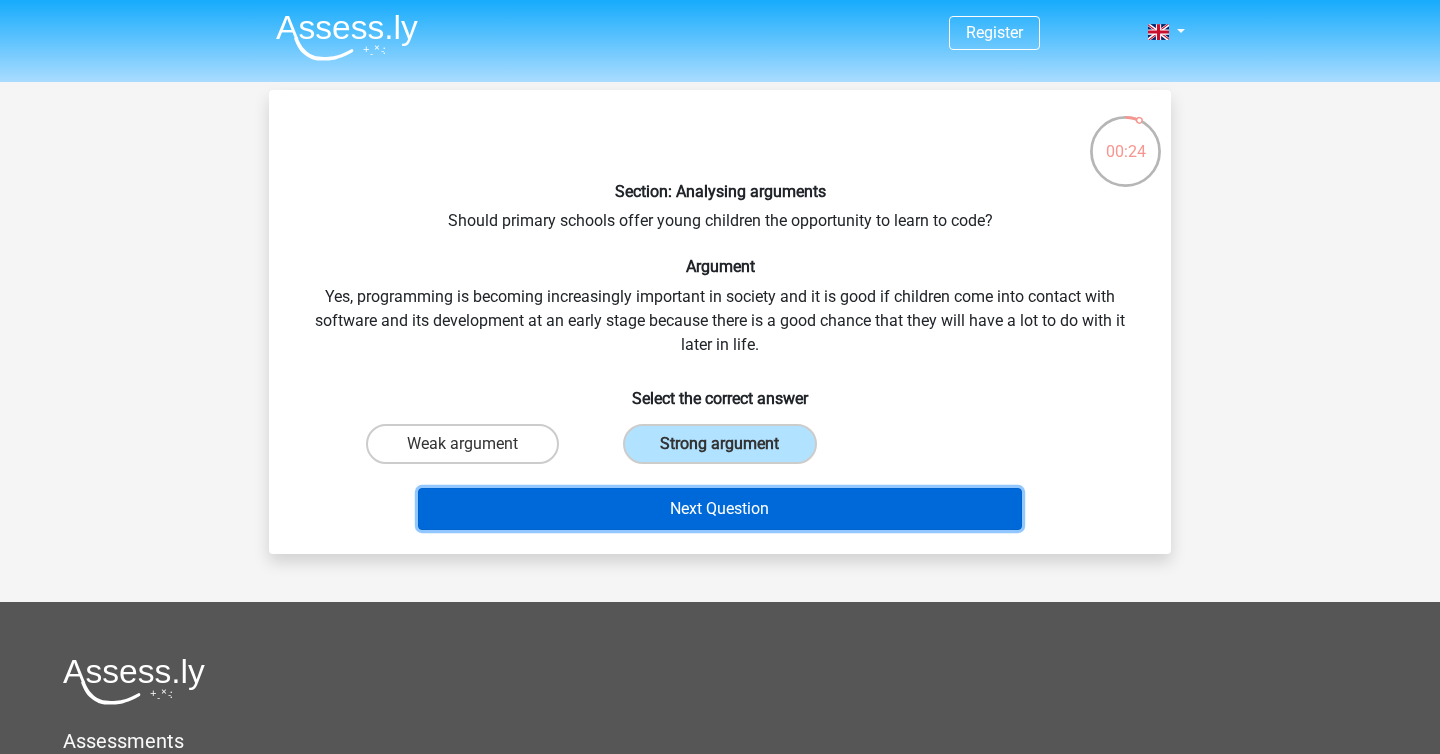 click on "Next Question" at bounding box center [720, 509] 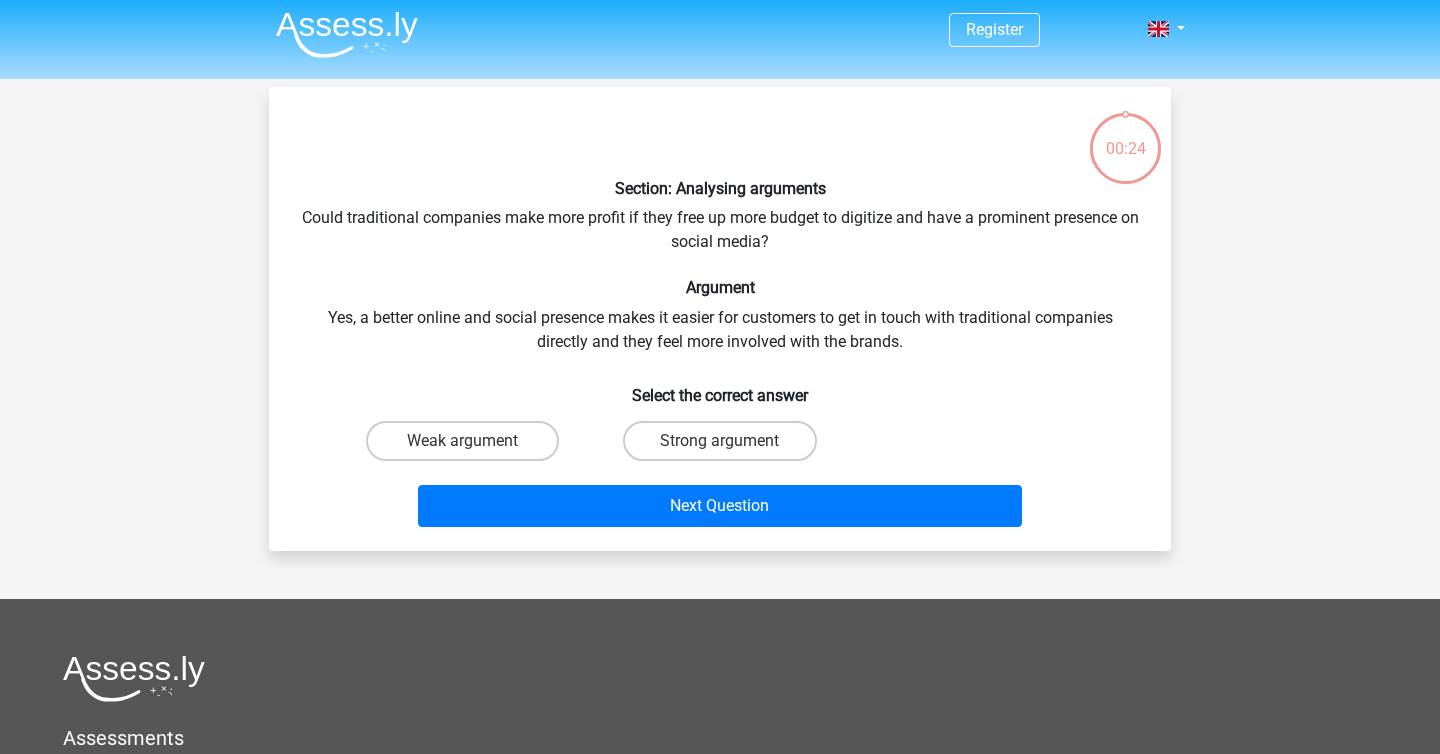 scroll, scrollTop: 0, scrollLeft: 0, axis: both 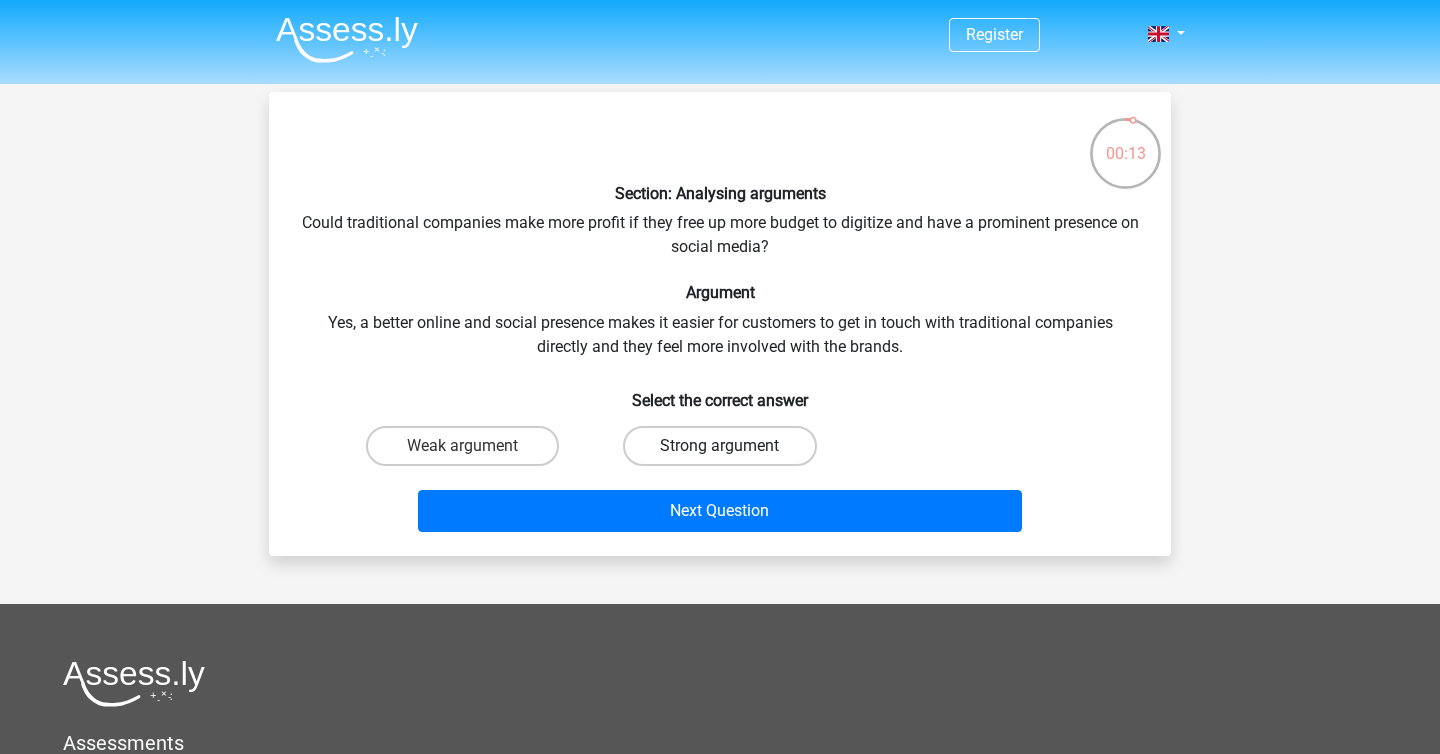 click on "Strong argument" at bounding box center [719, 446] 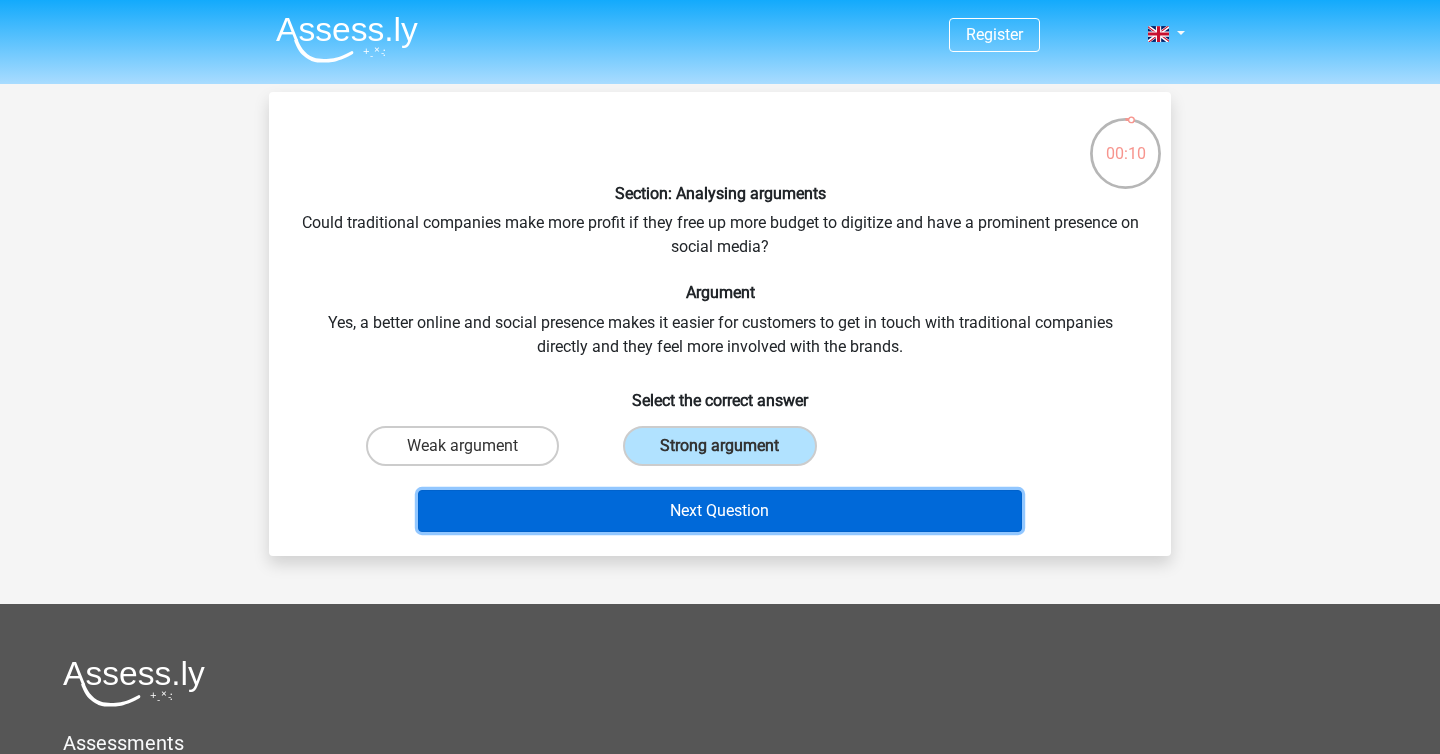 click on "Next Question" at bounding box center (720, 511) 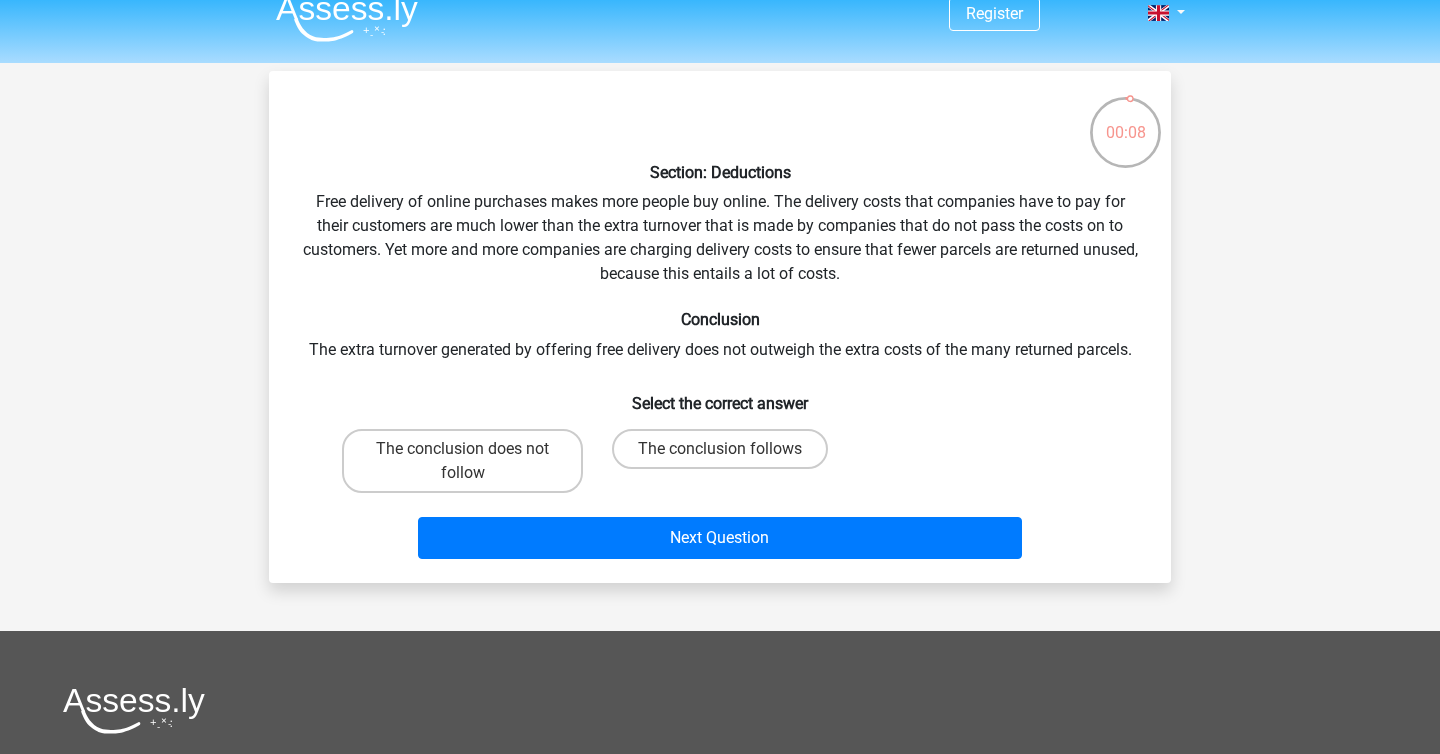 scroll, scrollTop: 0, scrollLeft: 0, axis: both 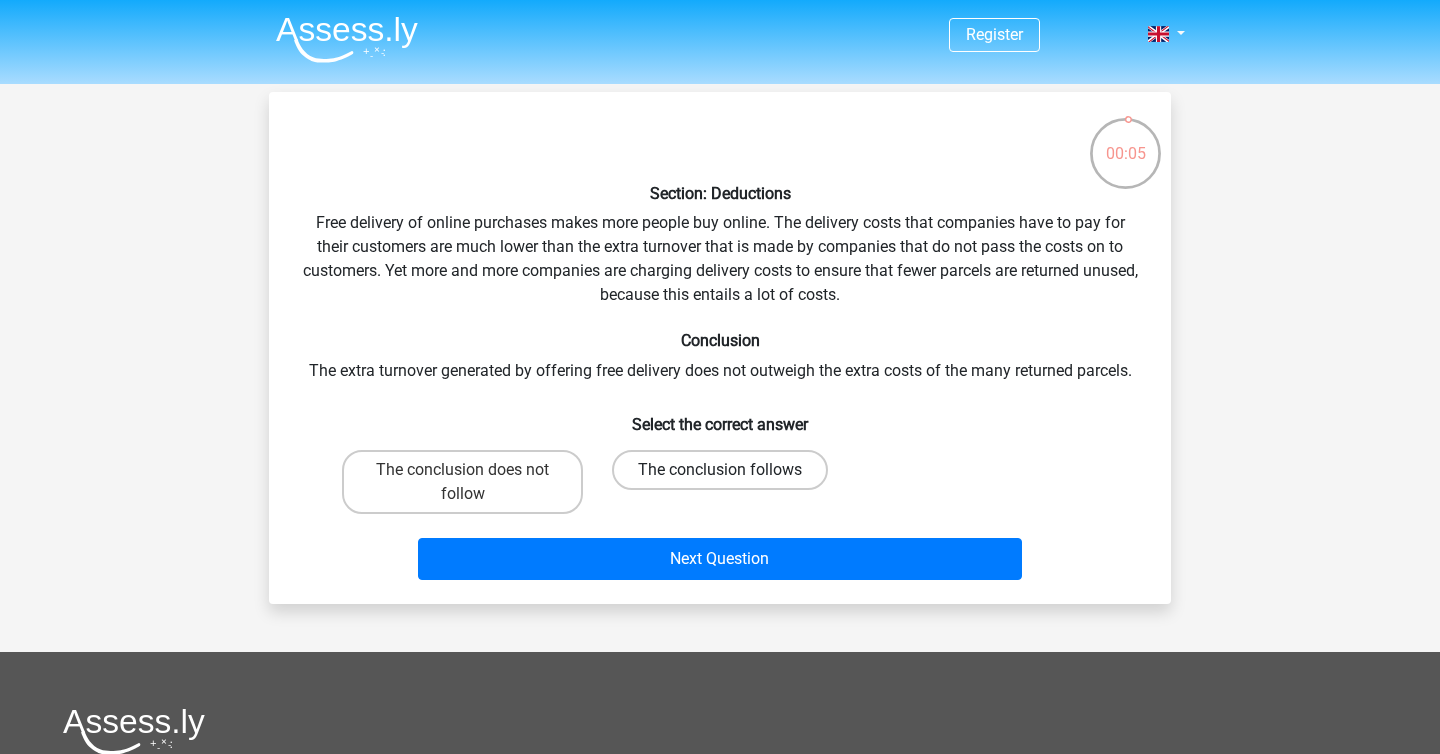 click on "The conclusion follows" at bounding box center [720, 470] 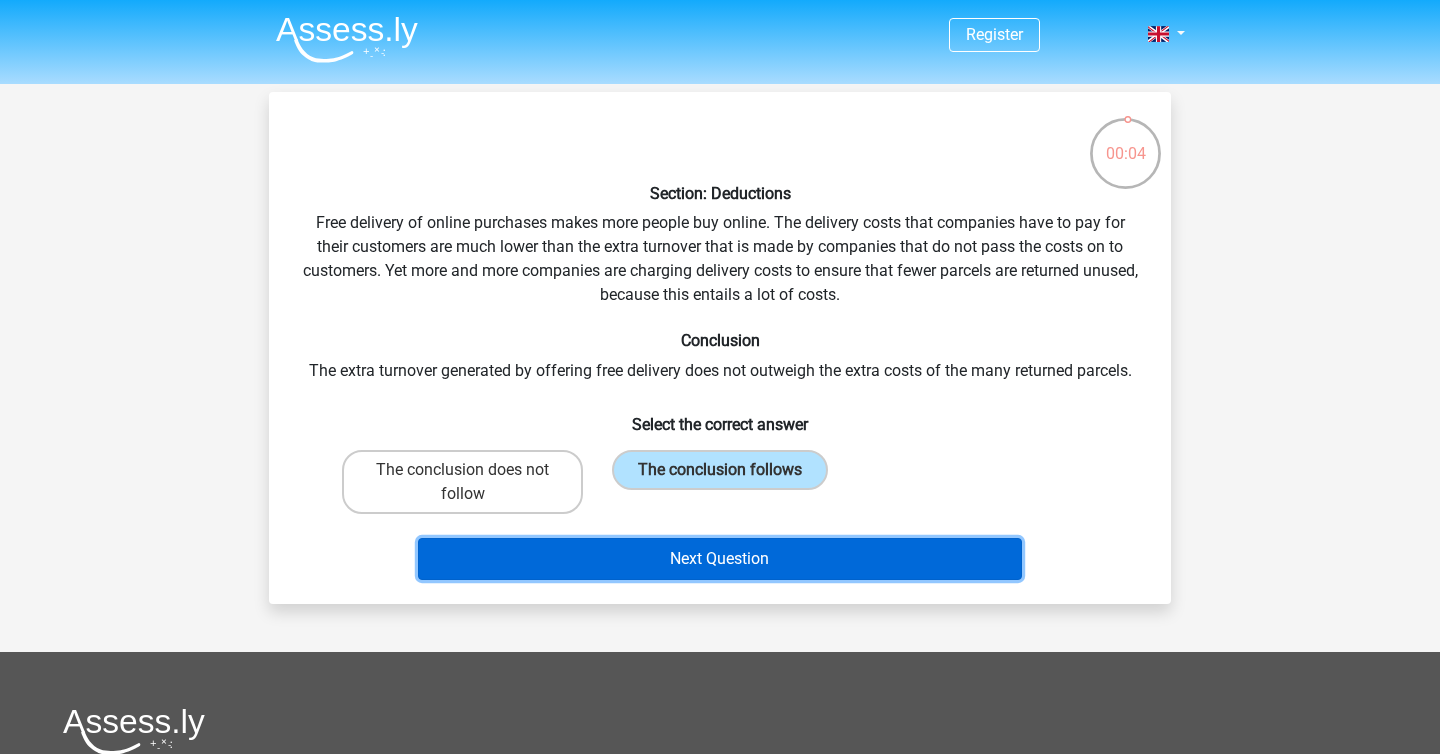 click on "Next Question" at bounding box center (720, 559) 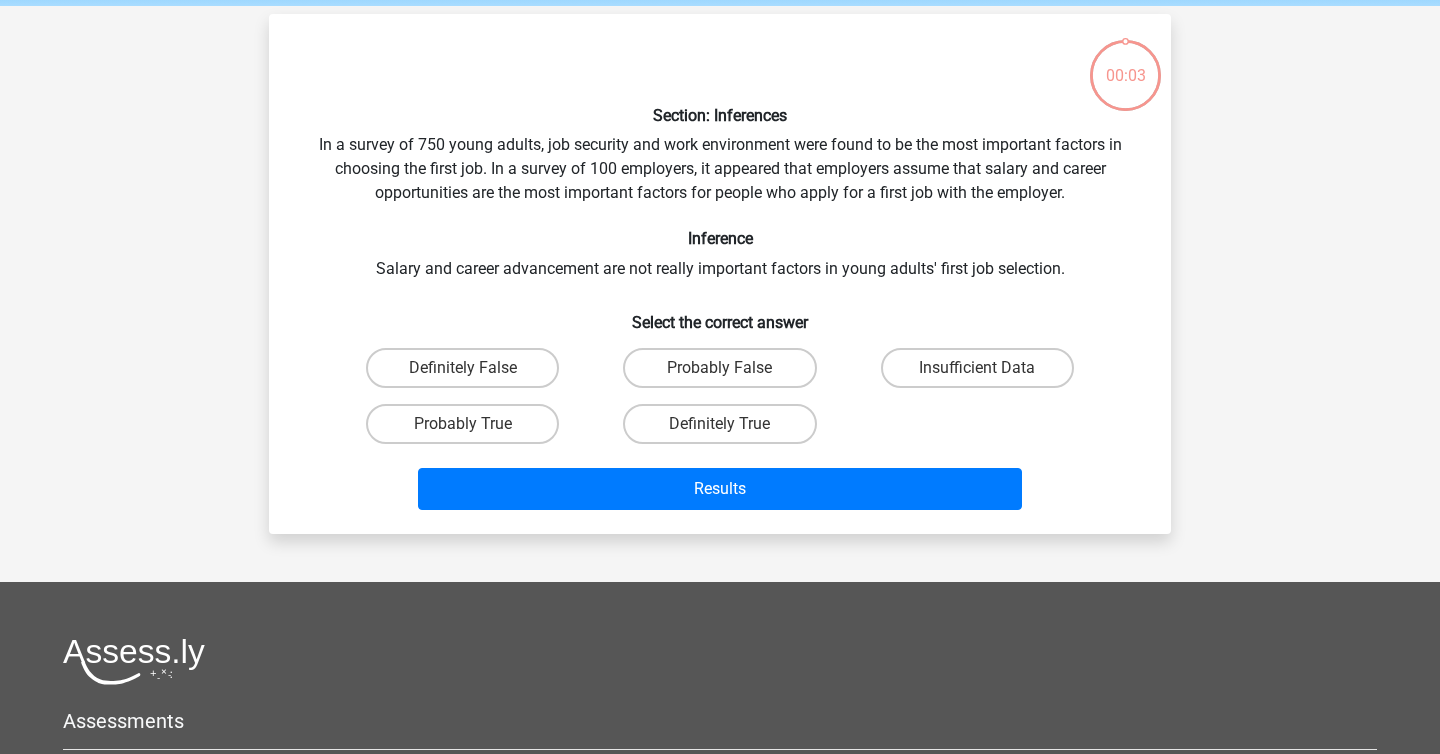 scroll, scrollTop: 92, scrollLeft: 0, axis: vertical 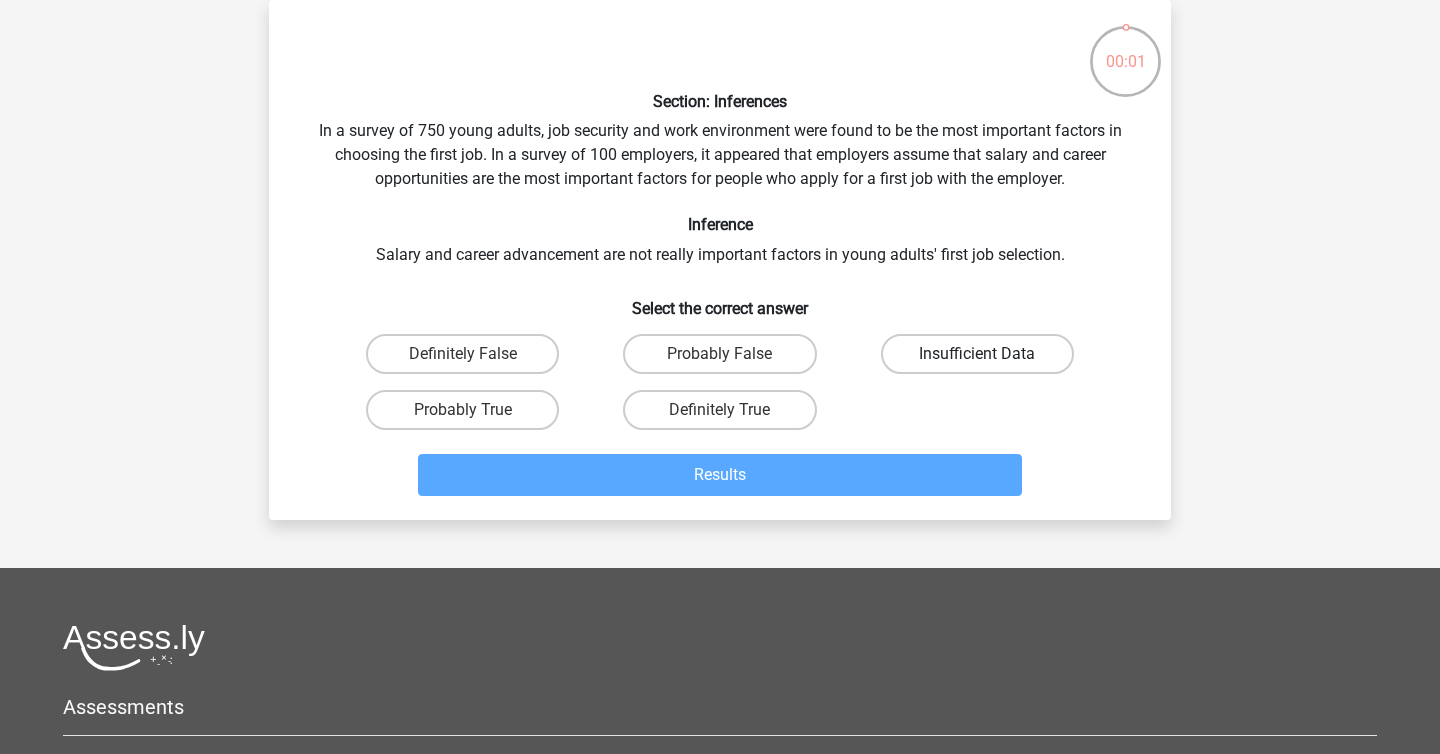 click on "Insufficient Data" at bounding box center (977, 354) 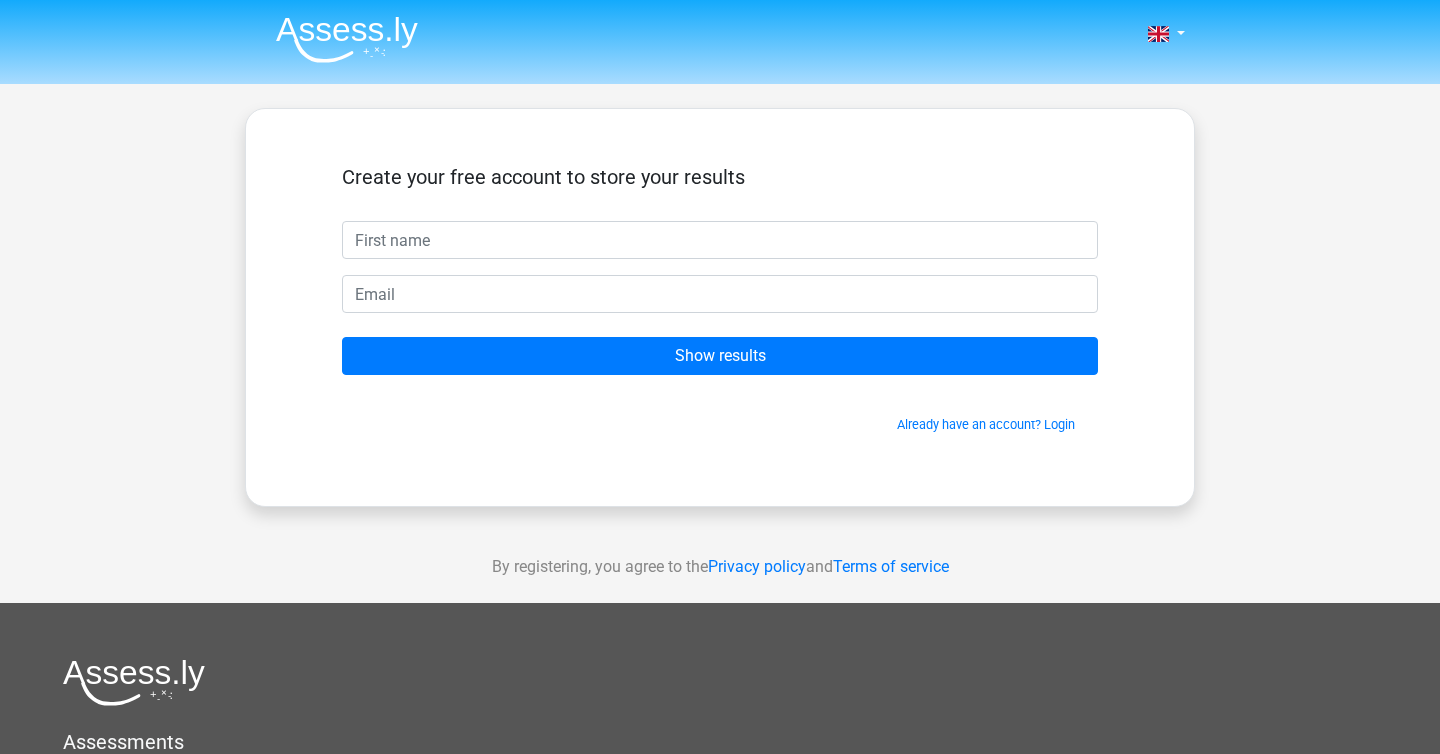 scroll, scrollTop: 0, scrollLeft: 0, axis: both 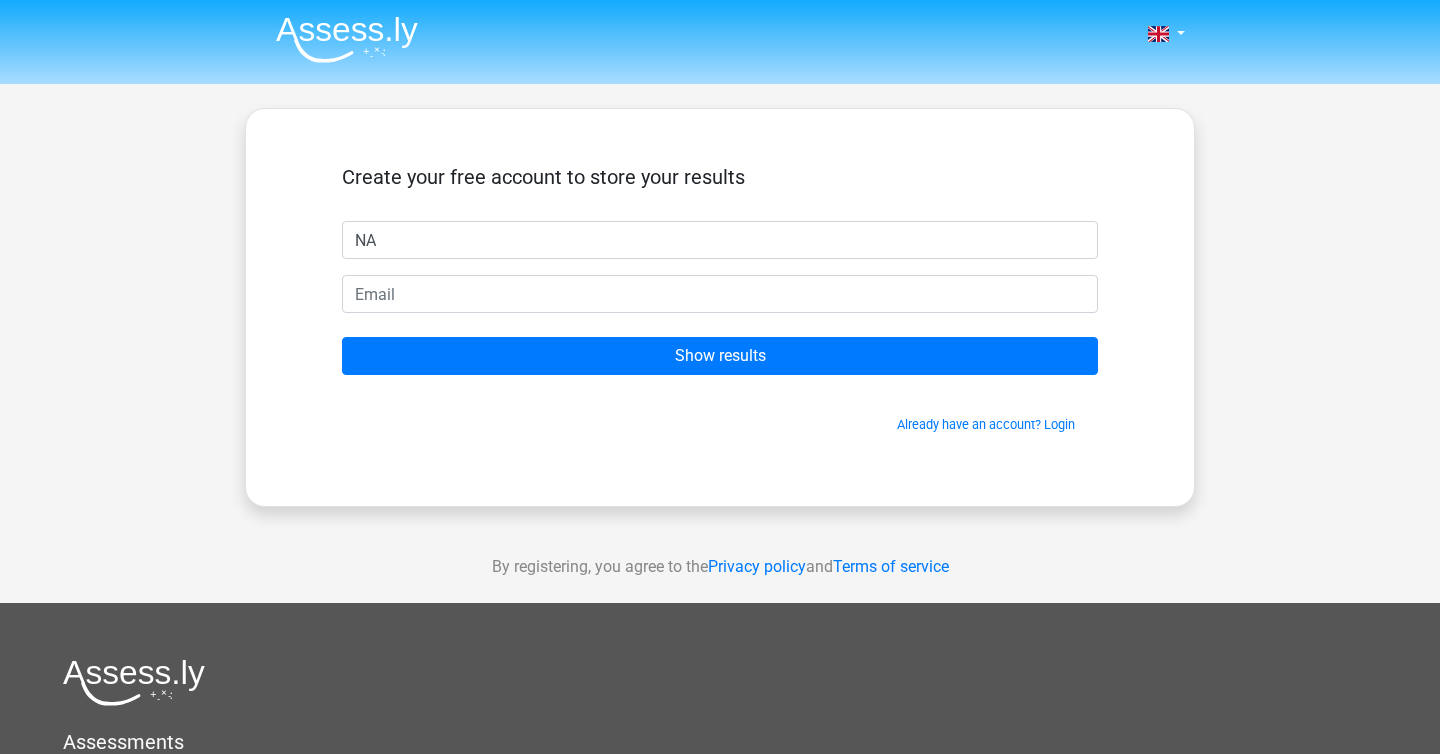 type on "NA" 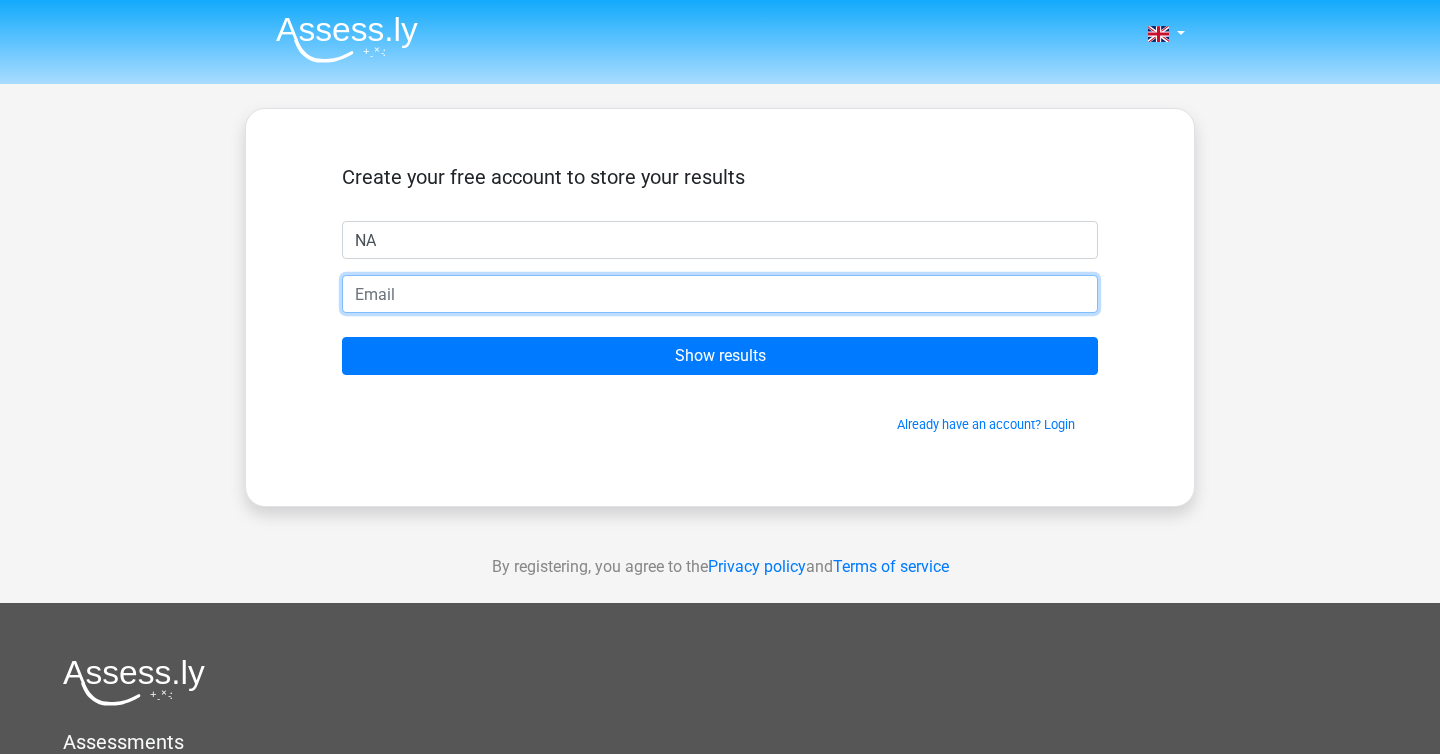 click at bounding box center (720, 294) 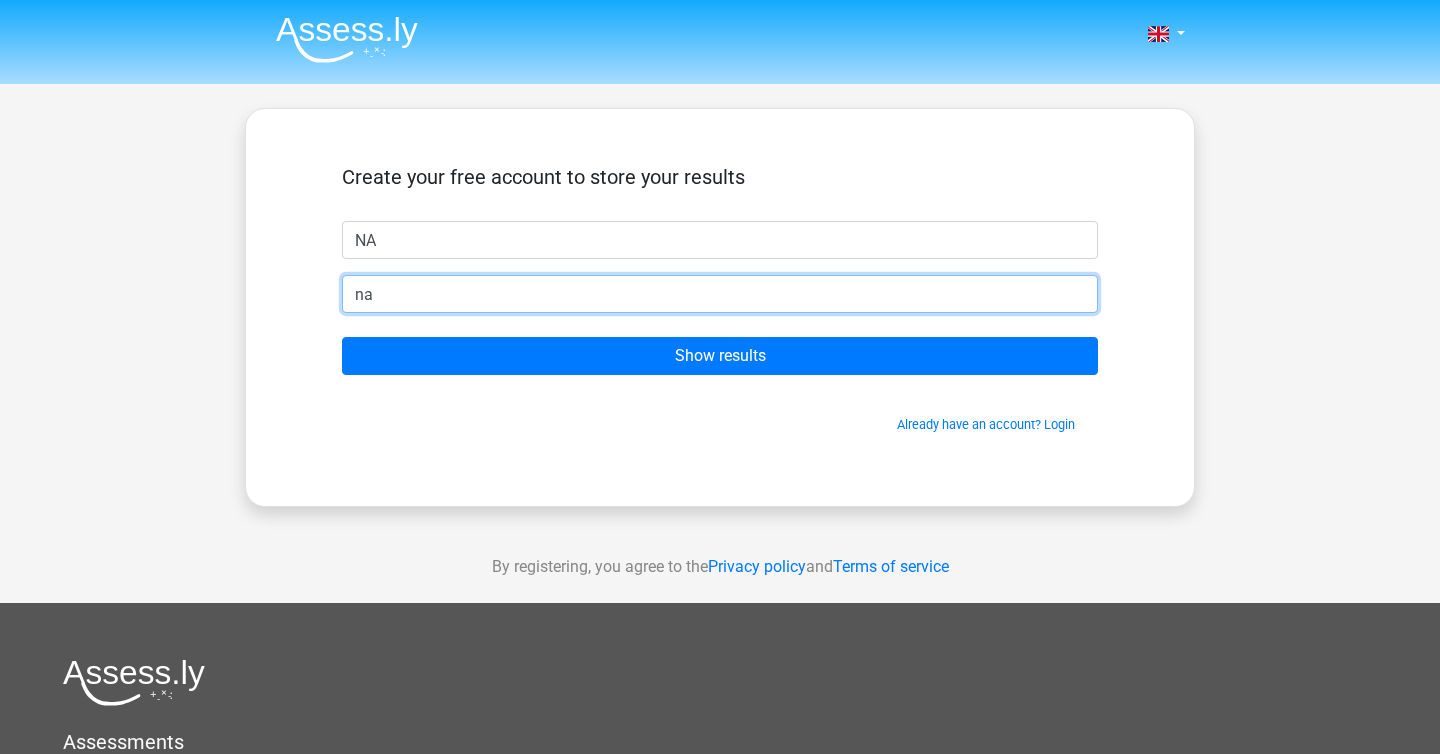 type on "n" 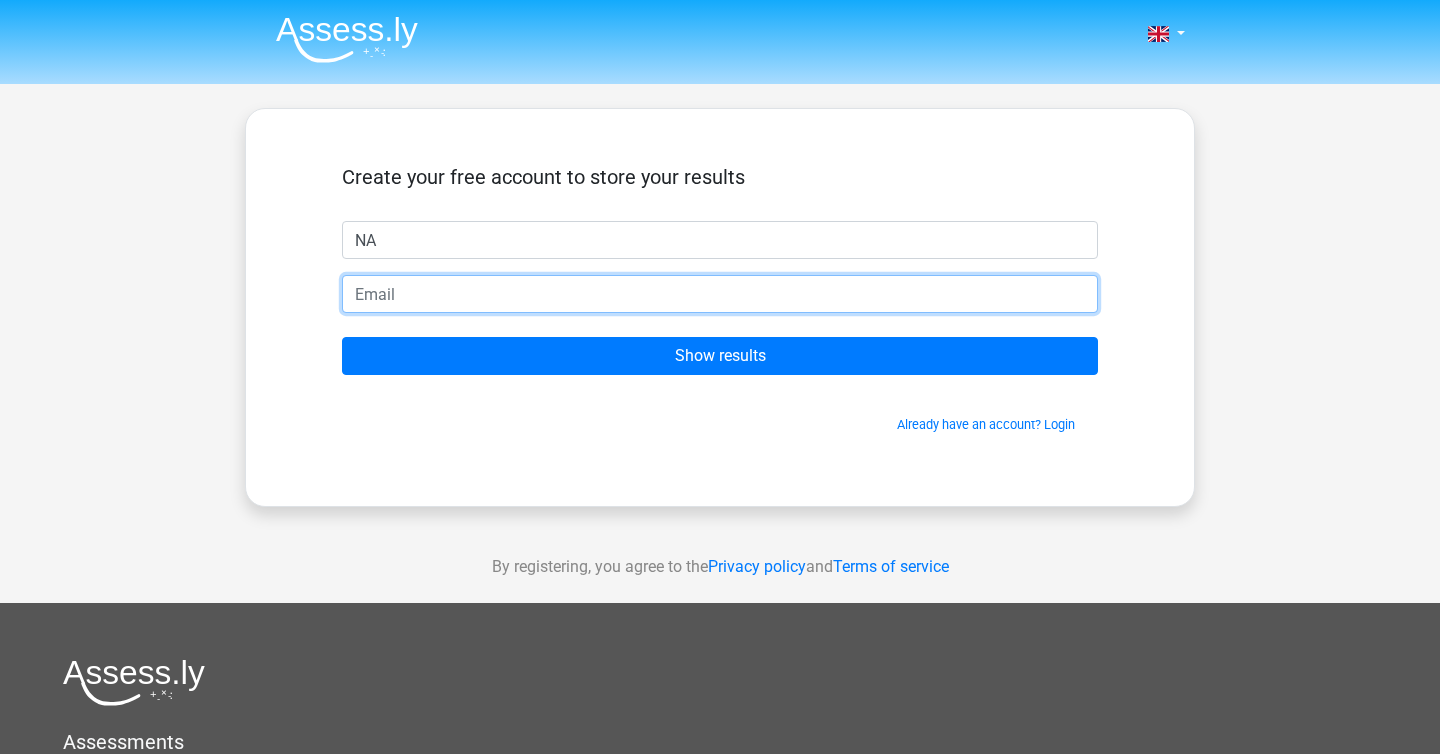 click at bounding box center [720, 294] 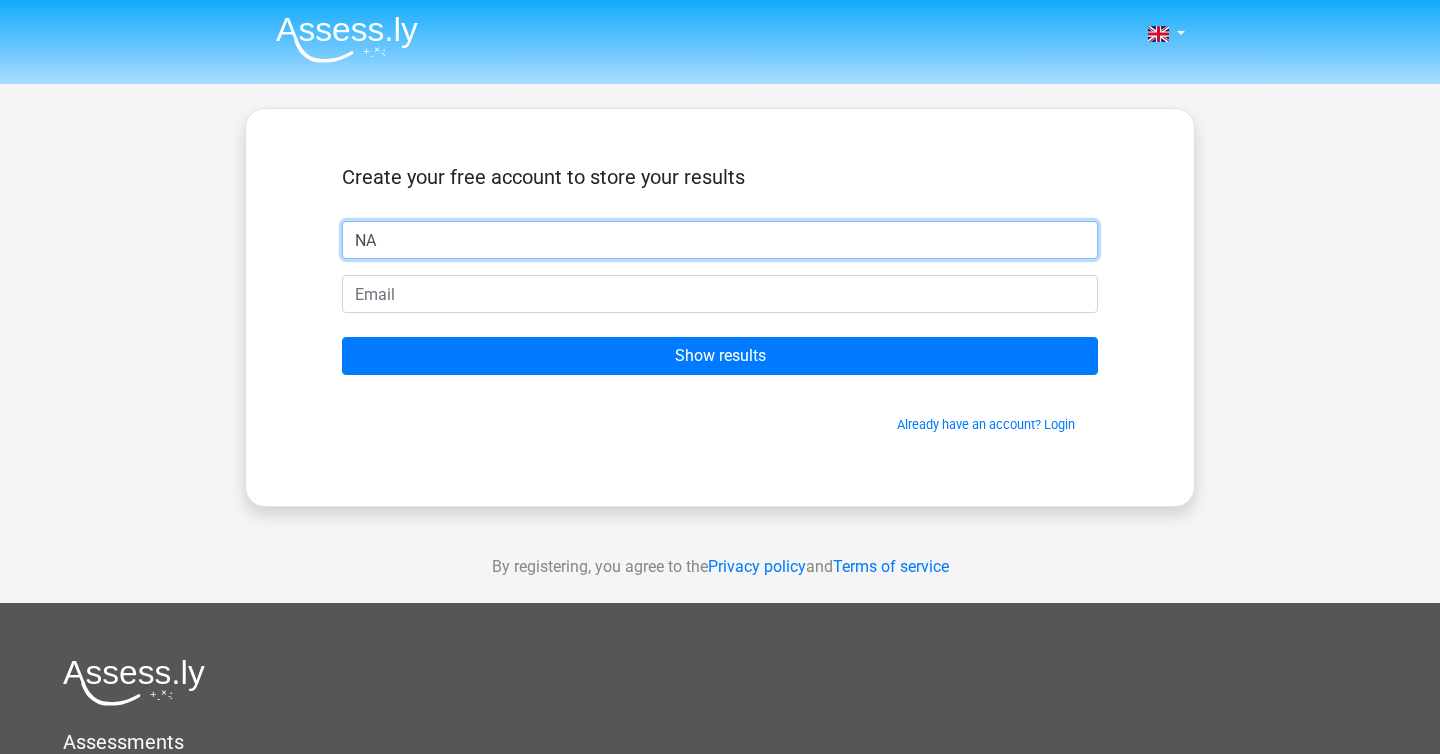 click on "NA" at bounding box center (720, 240) 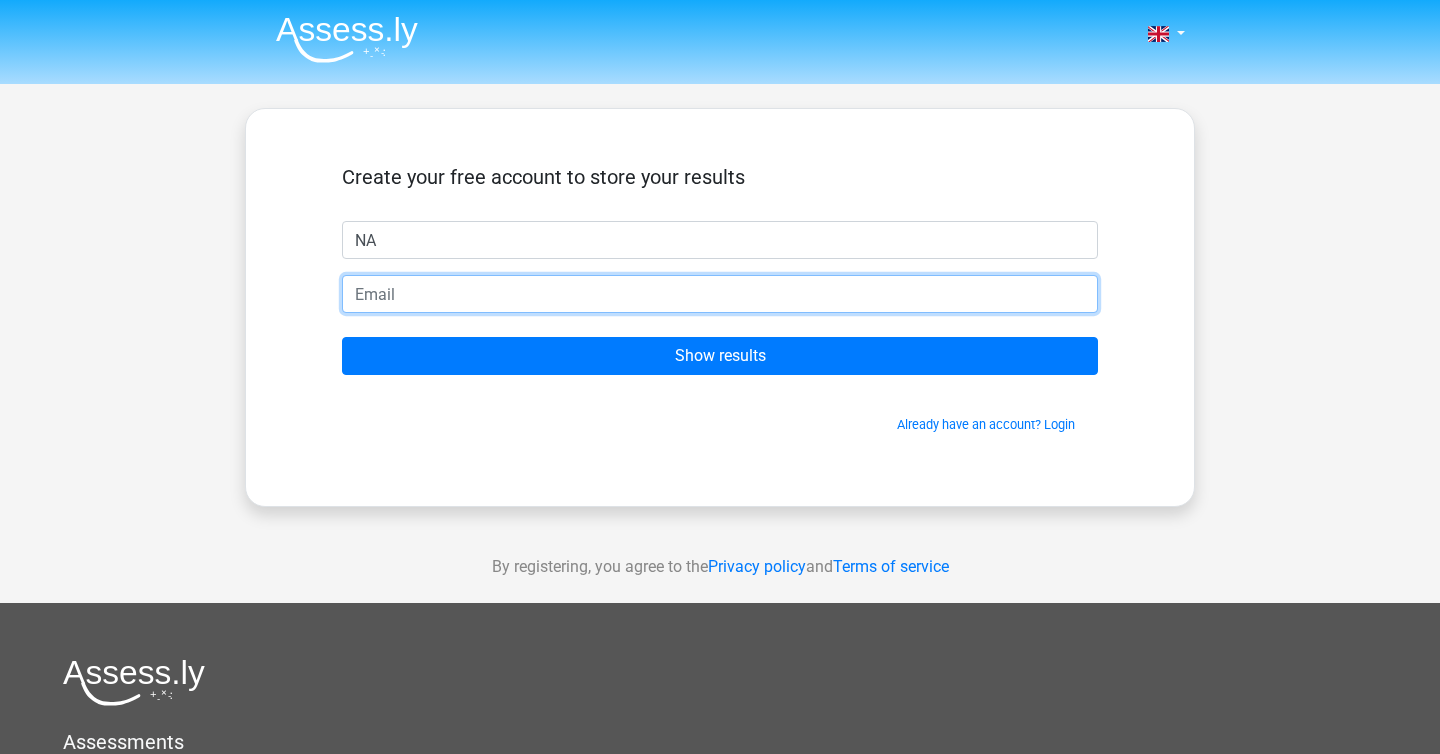 click at bounding box center [720, 294] 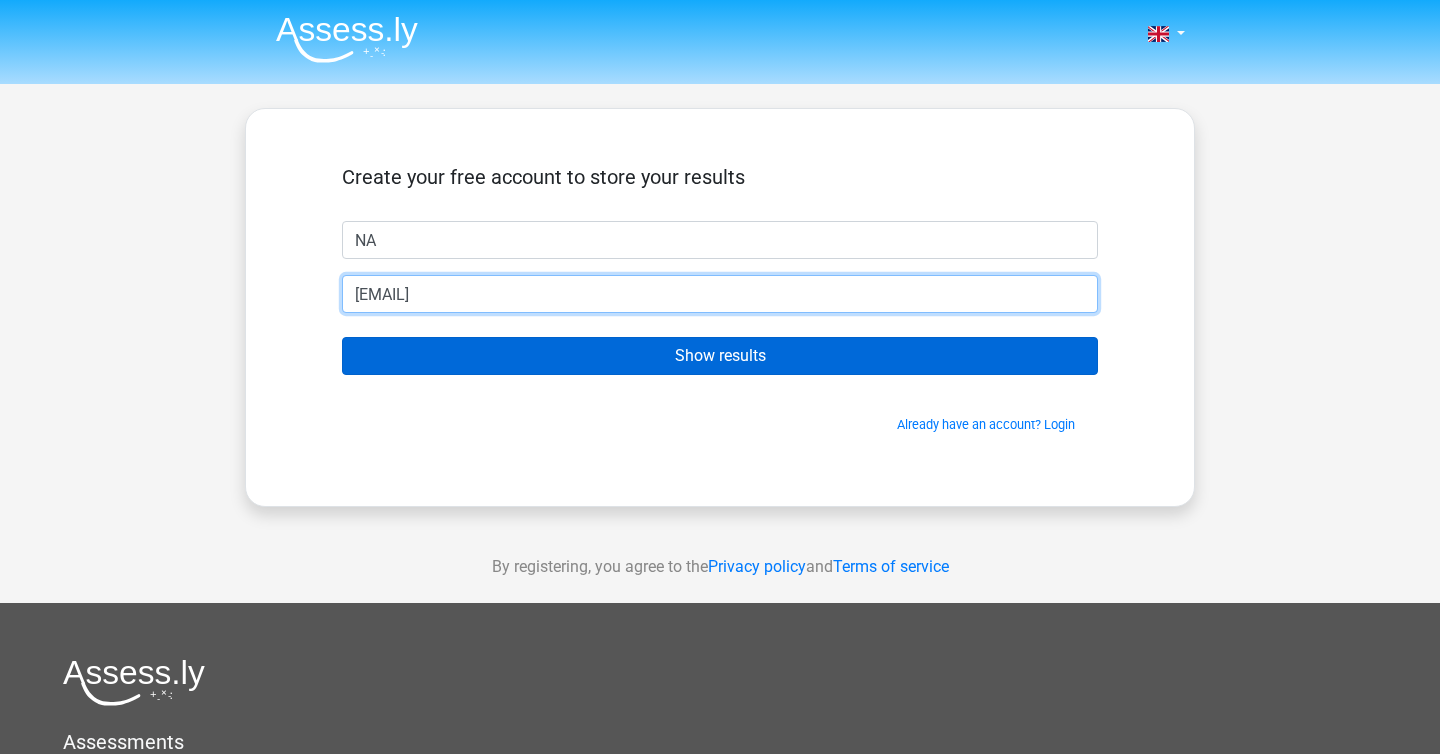 type on "[EMAIL]" 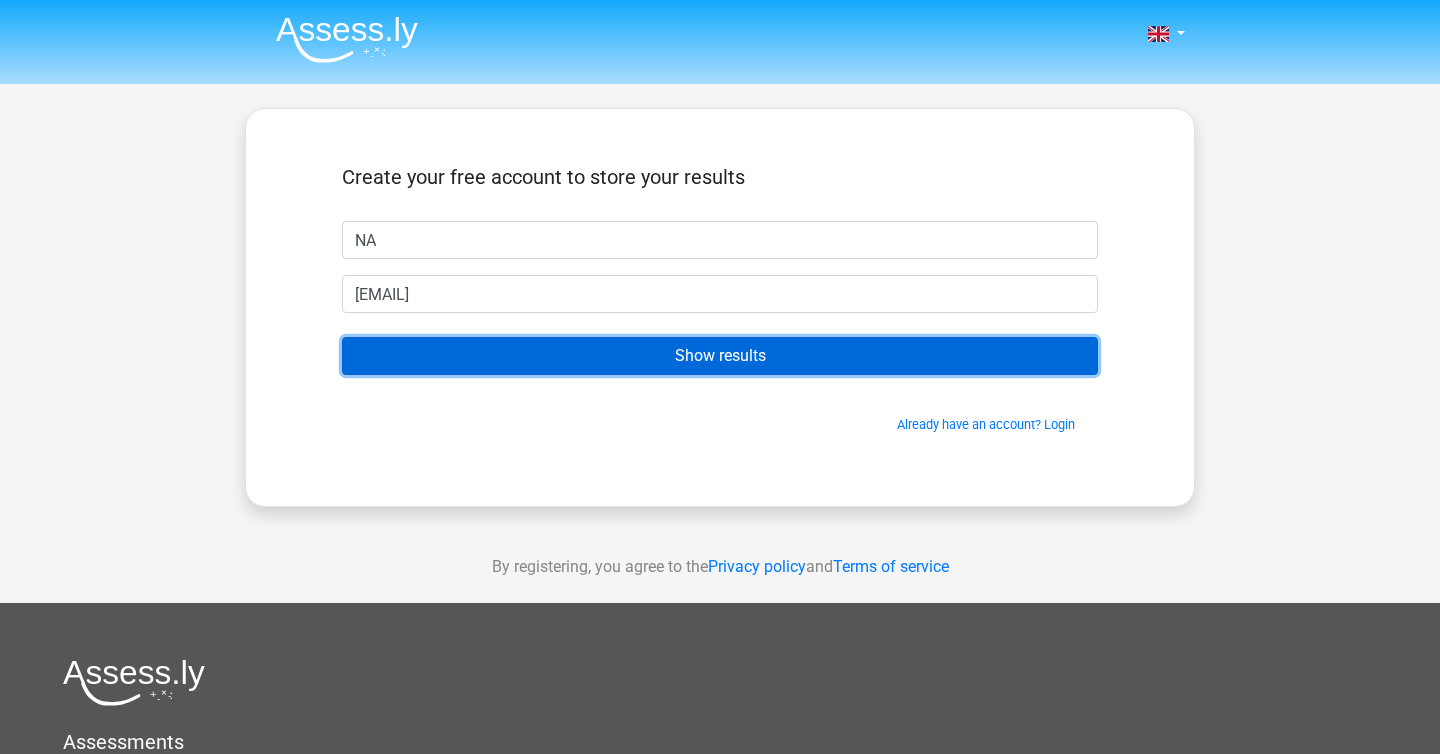 click on "Show results" at bounding box center [720, 356] 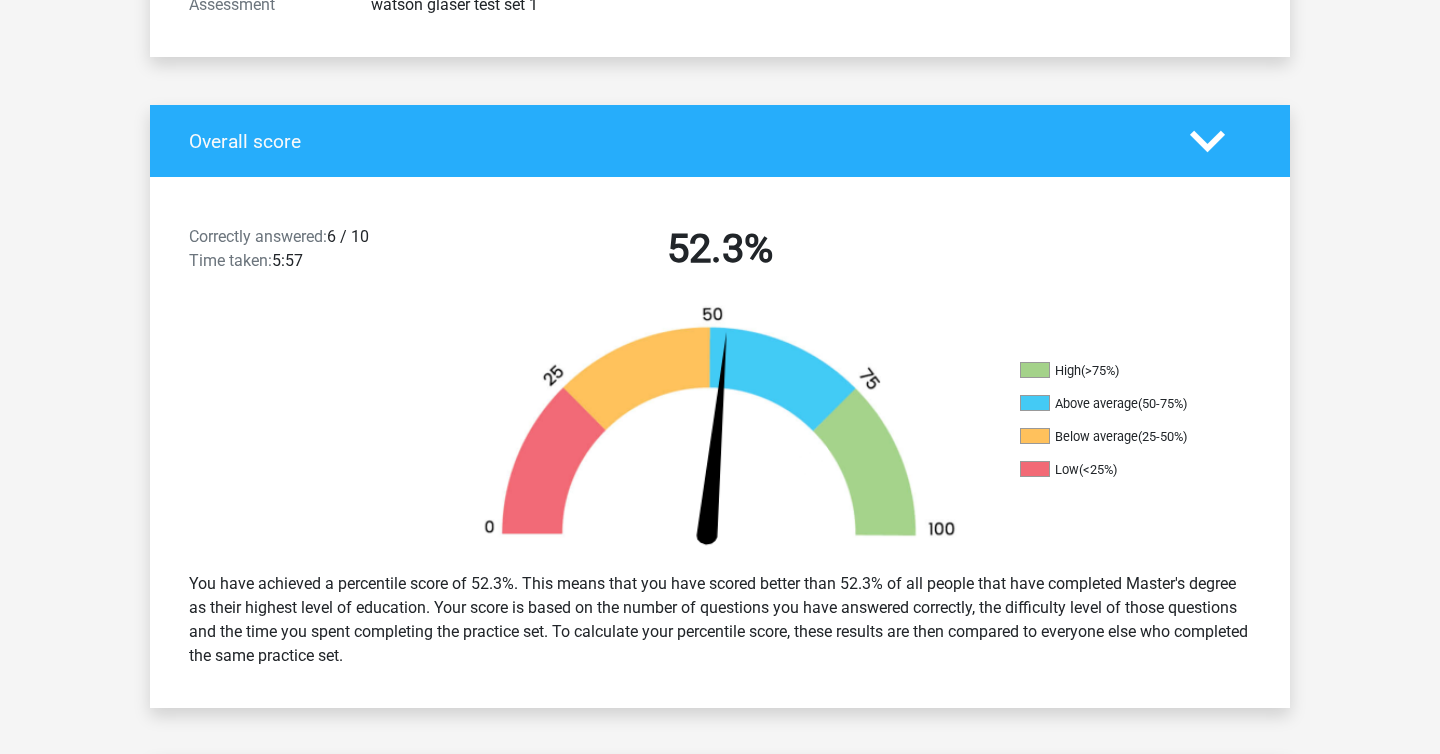 scroll, scrollTop: 332, scrollLeft: 0, axis: vertical 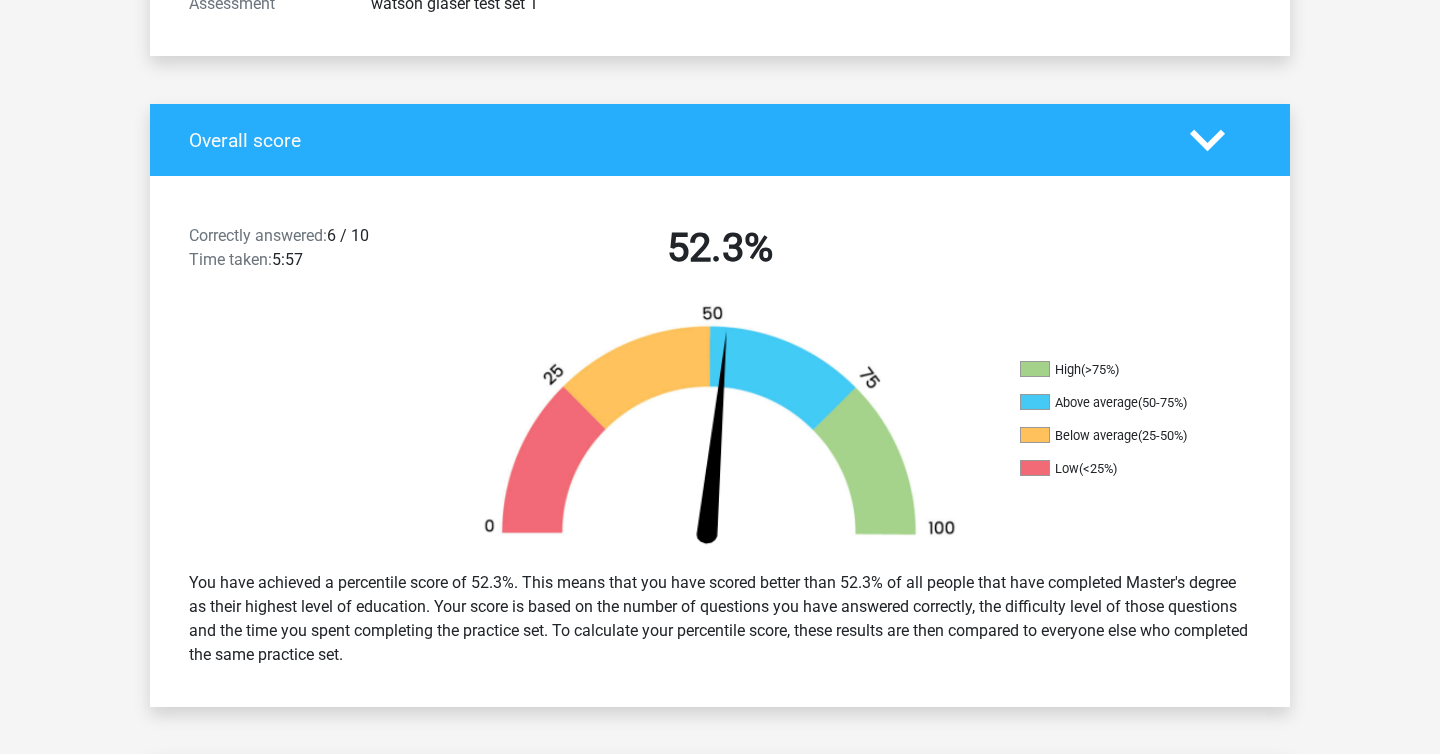 drag, startPoint x: 1022, startPoint y: 400, endPoint x: 1201, endPoint y: 407, distance: 179.13683 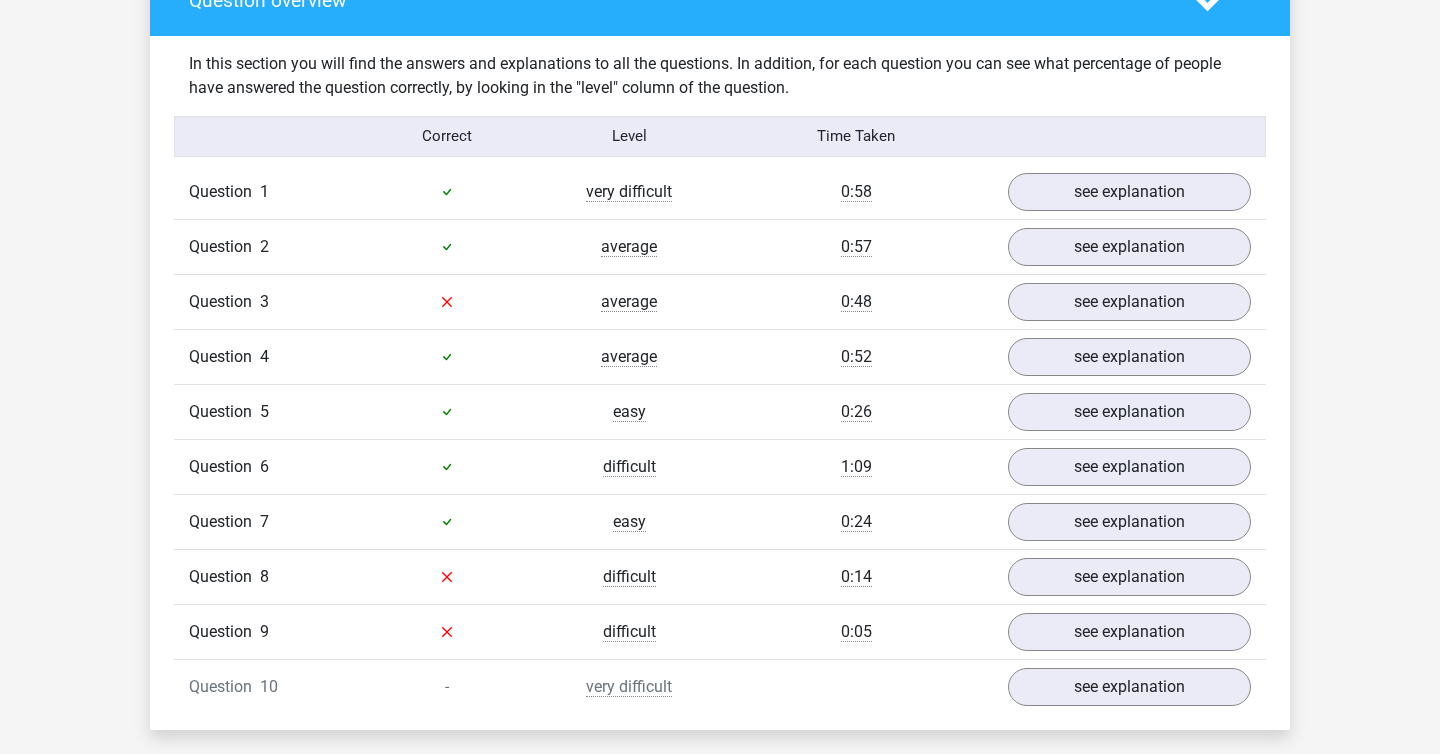 scroll, scrollTop: 1525, scrollLeft: 0, axis: vertical 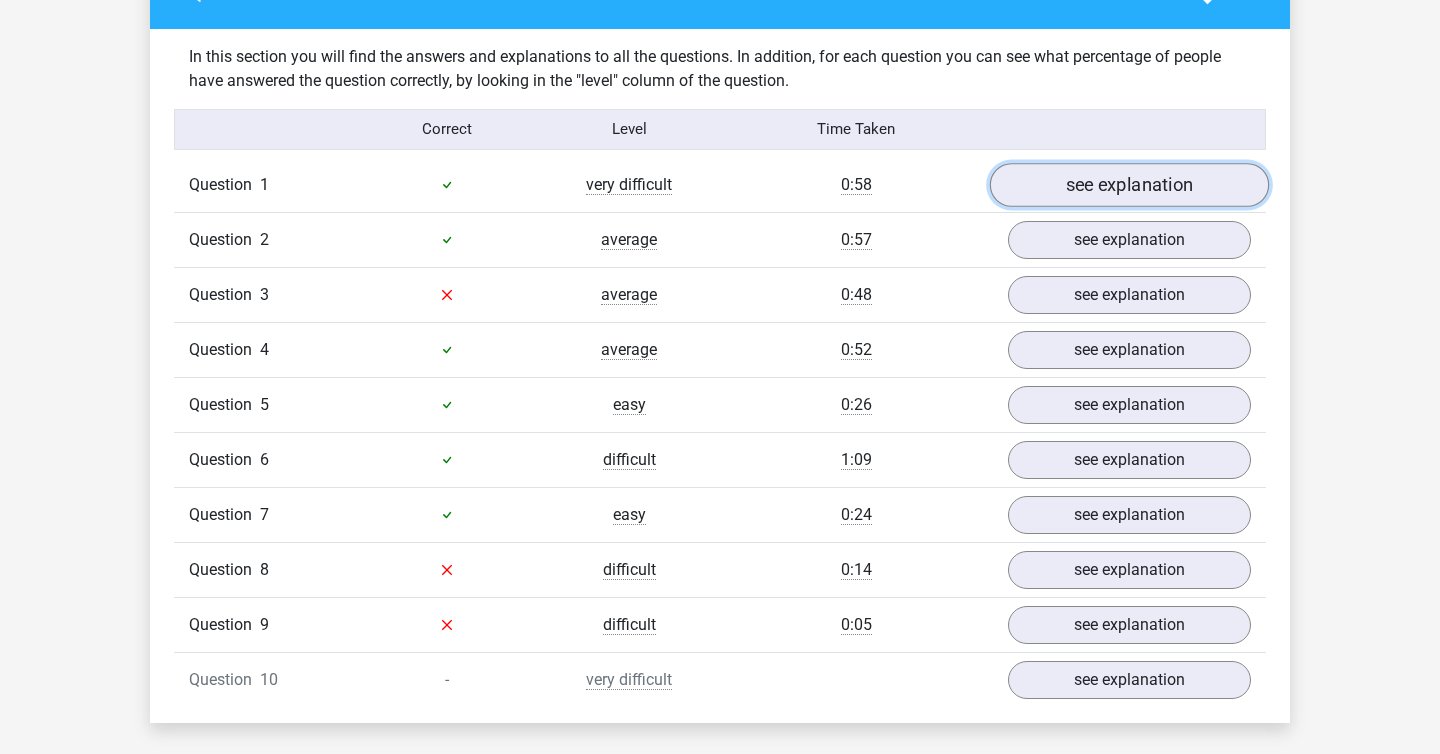 click on "see explanation" at bounding box center (1129, 185) 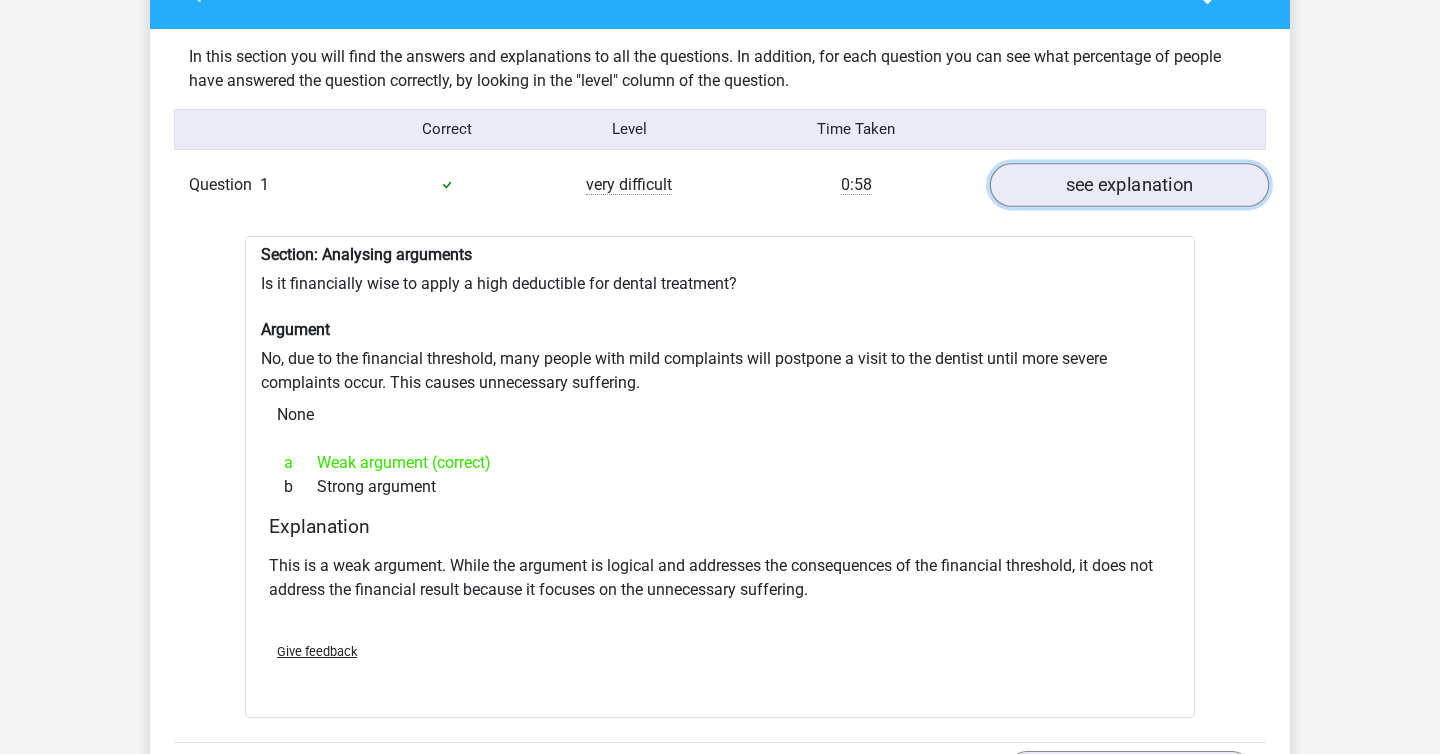 click on "see explanation" at bounding box center (1129, 185) 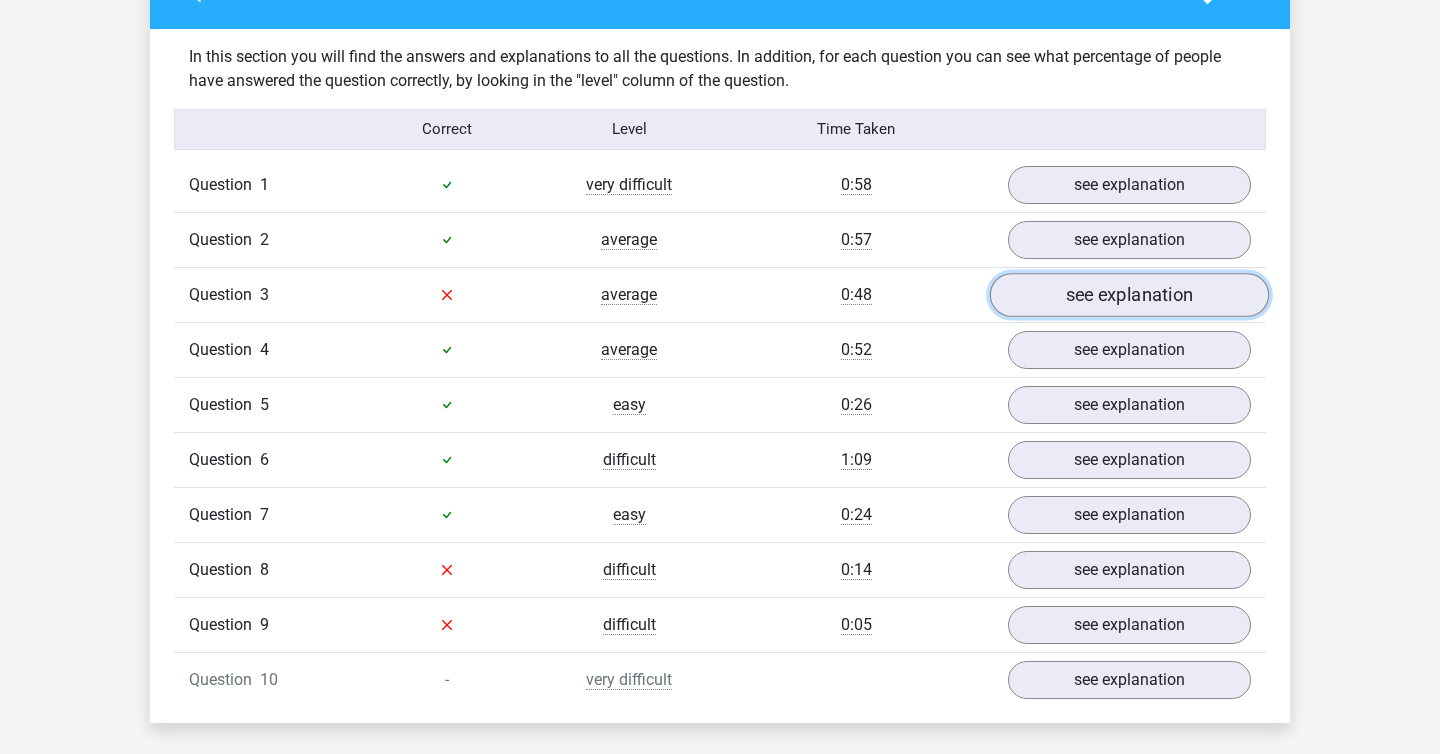 click on "see explanation" at bounding box center (1129, 295) 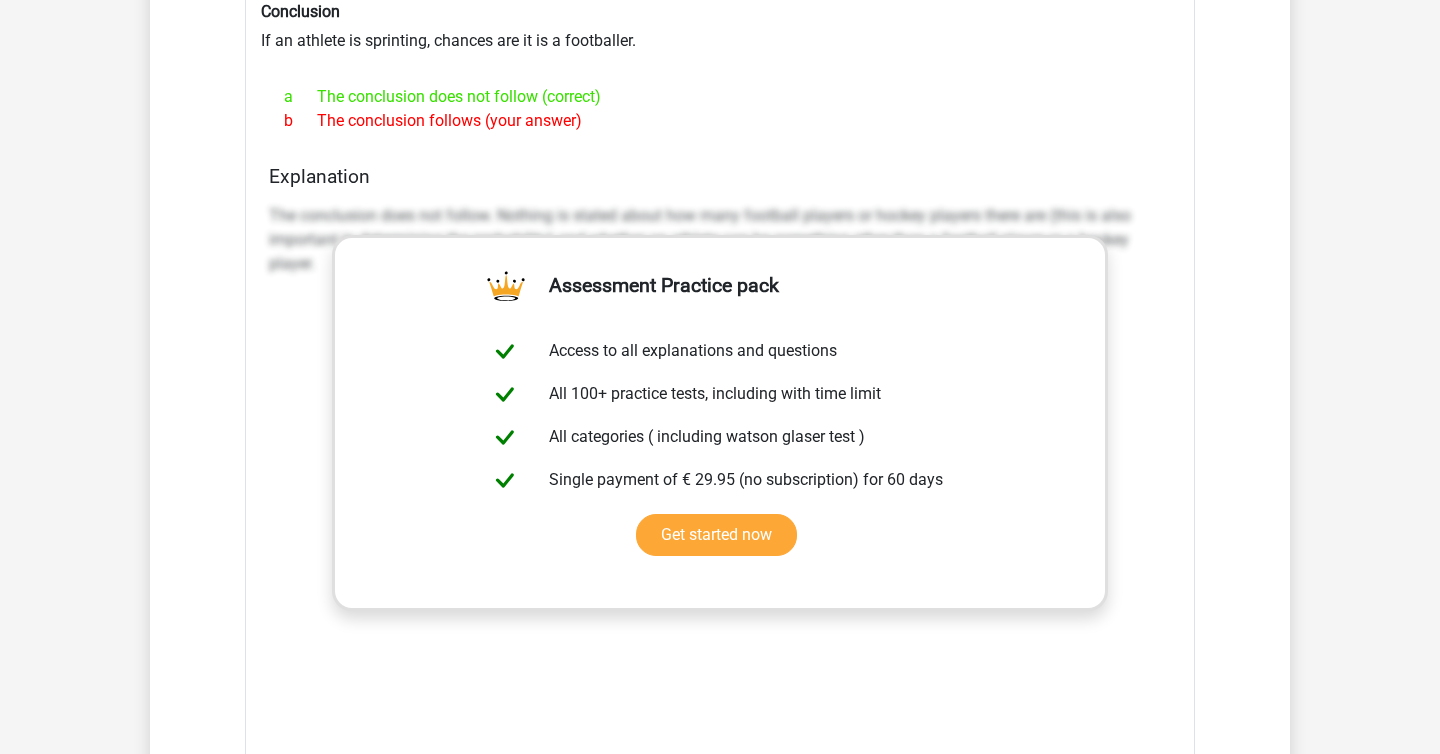 scroll, scrollTop: 1753, scrollLeft: 0, axis: vertical 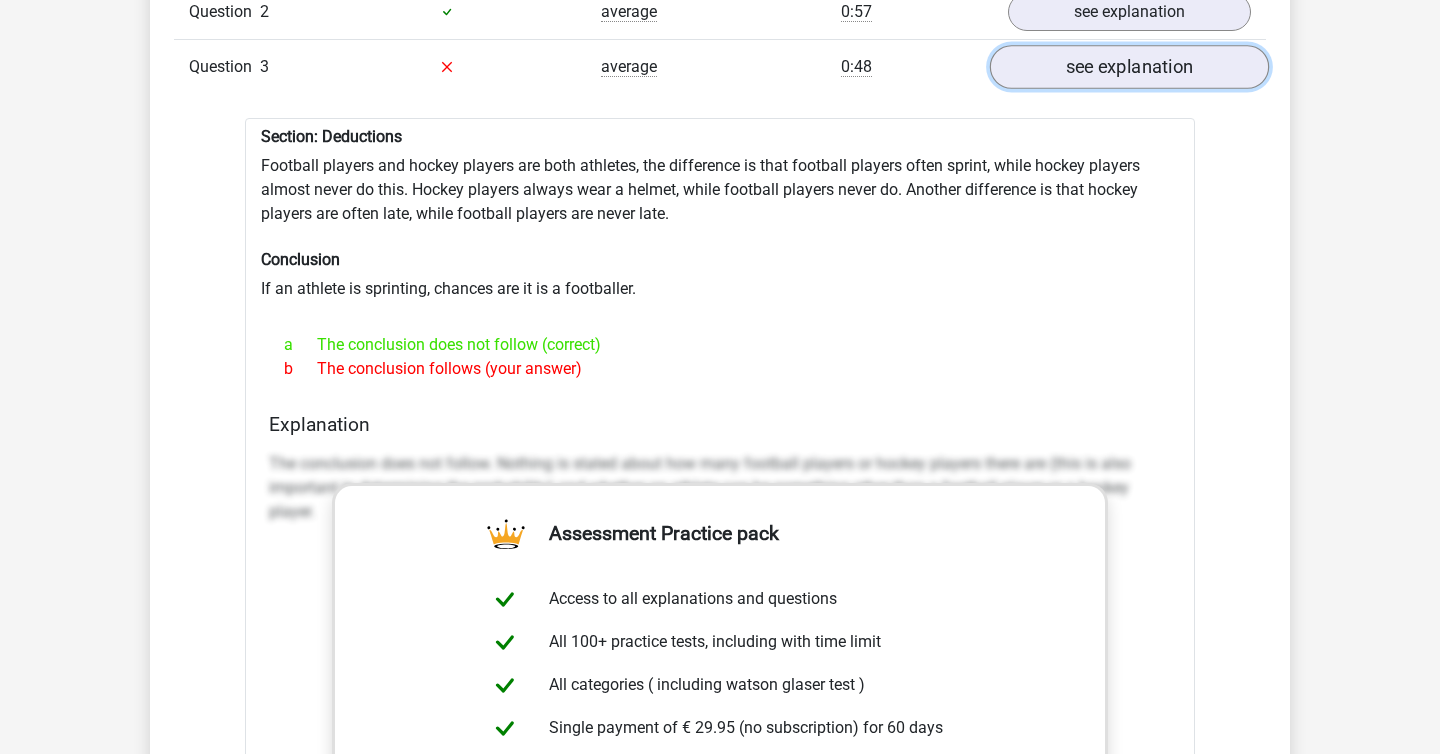 click on "see explanation" at bounding box center (1129, 67) 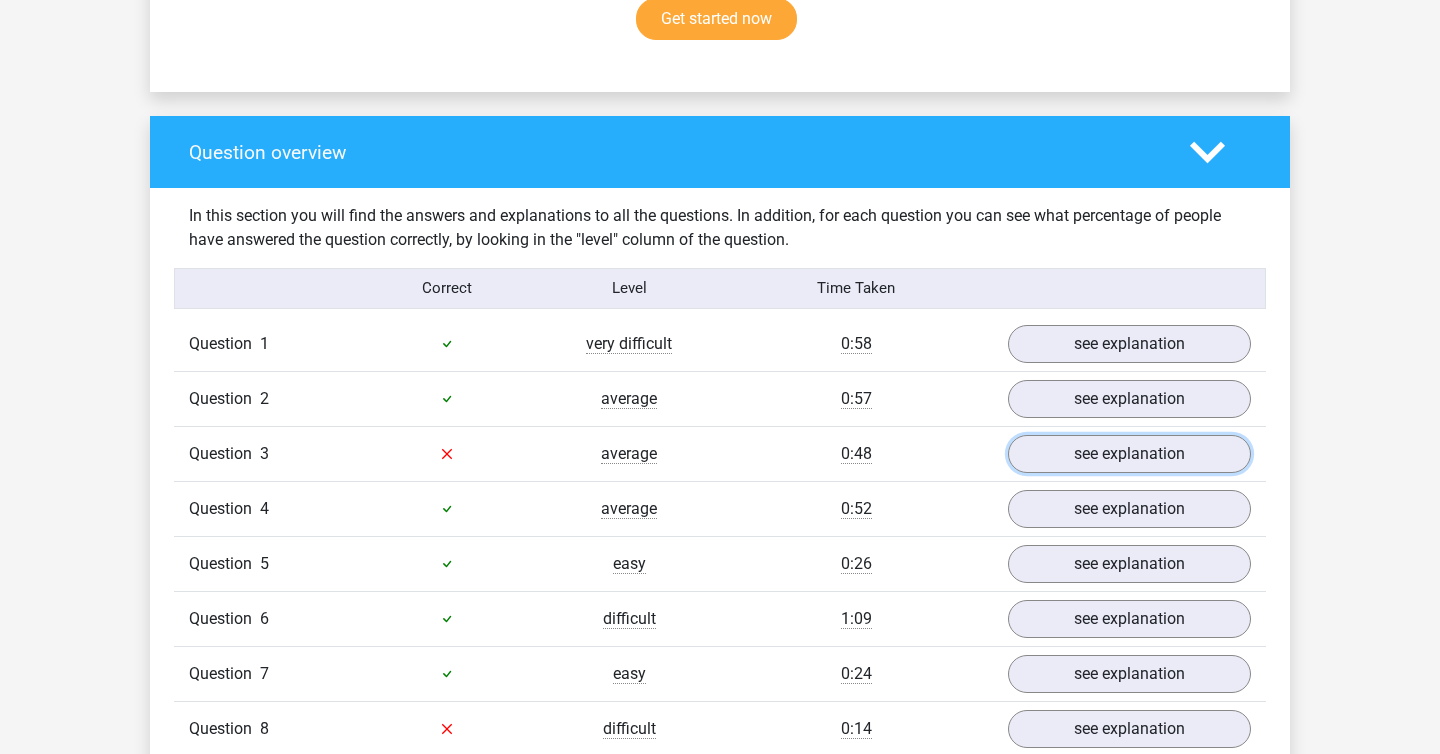 scroll, scrollTop: 1210, scrollLeft: 0, axis: vertical 